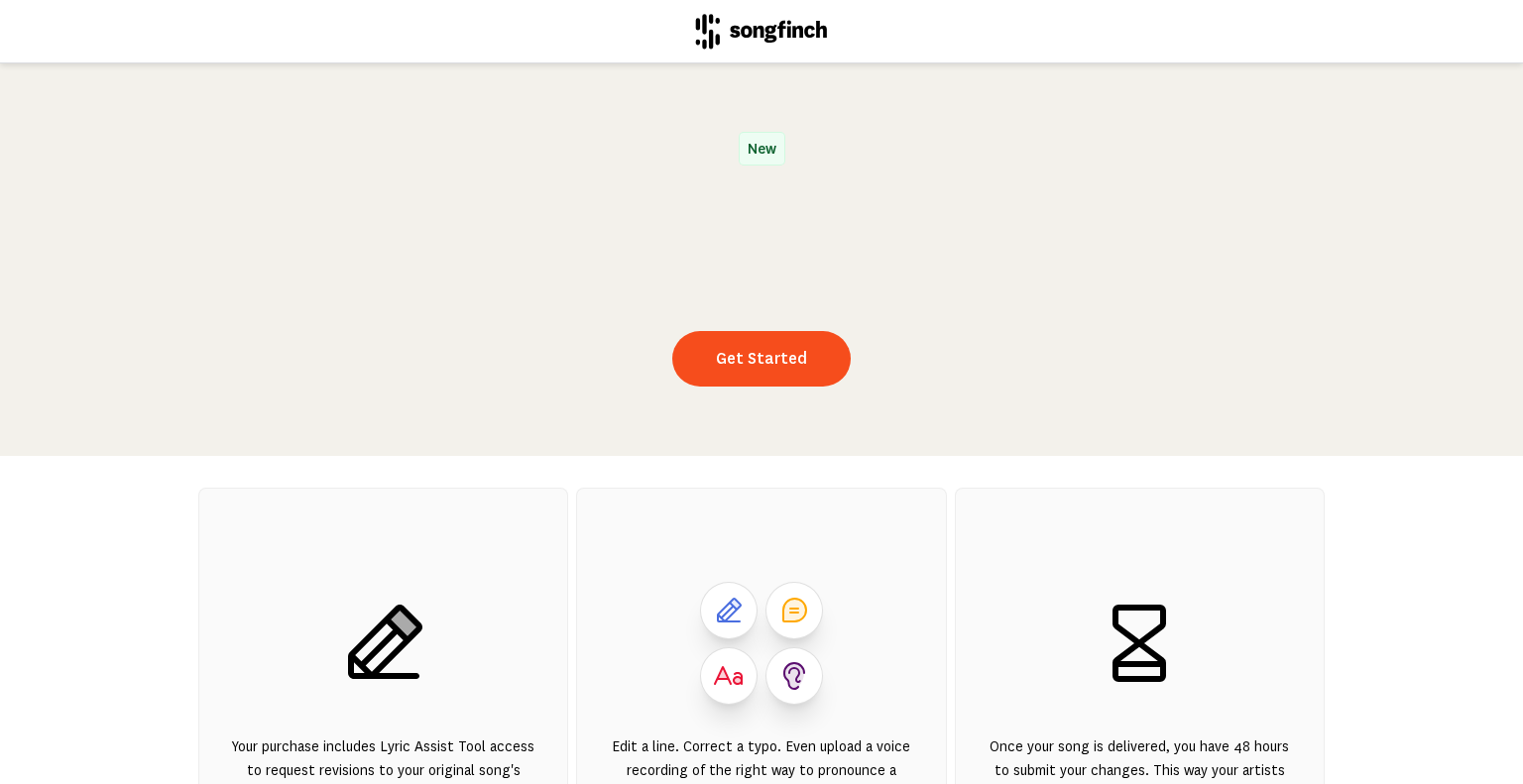 scroll, scrollTop: 0, scrollLeft: 0, axis: both 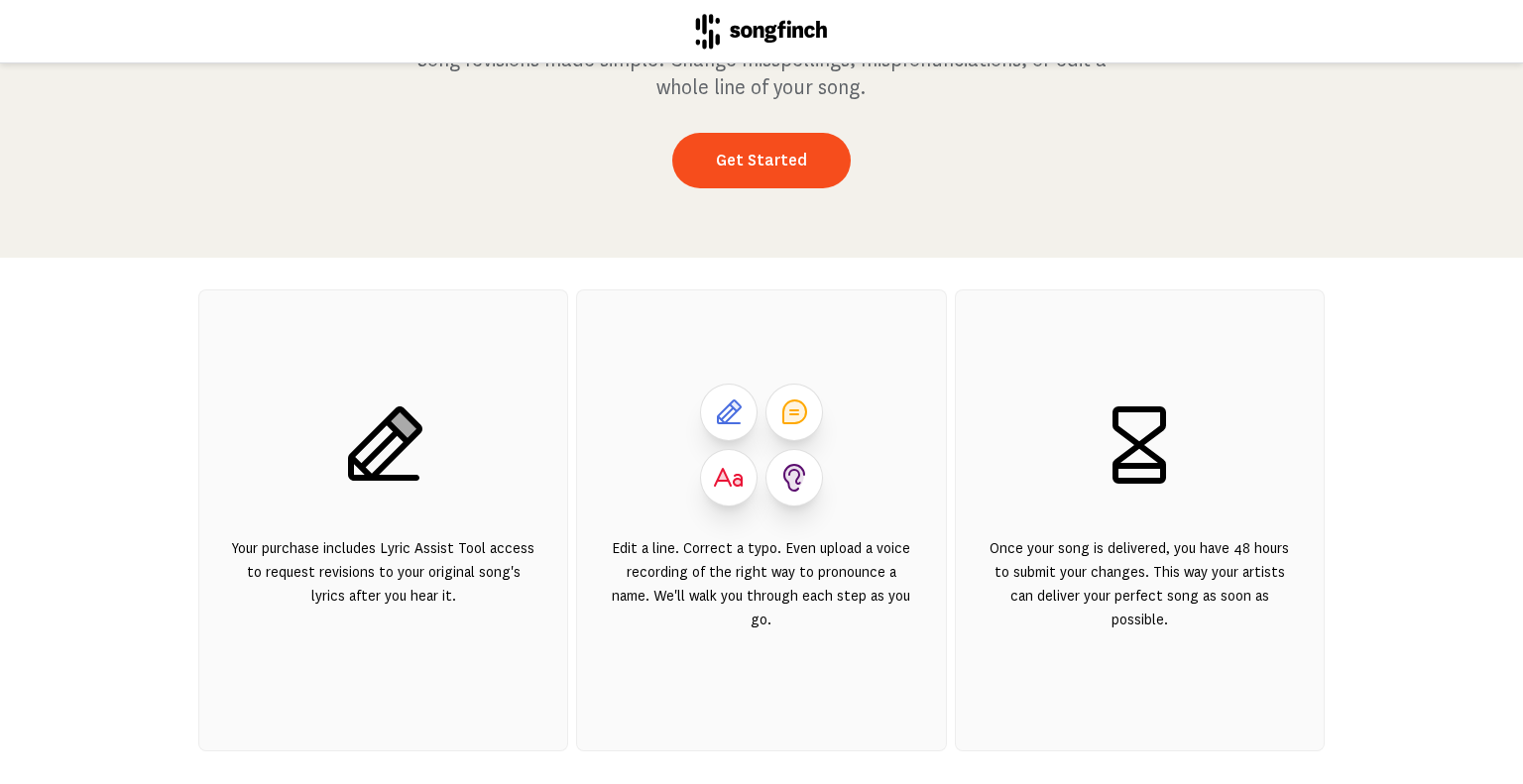 click at bounding box center [762, 445] 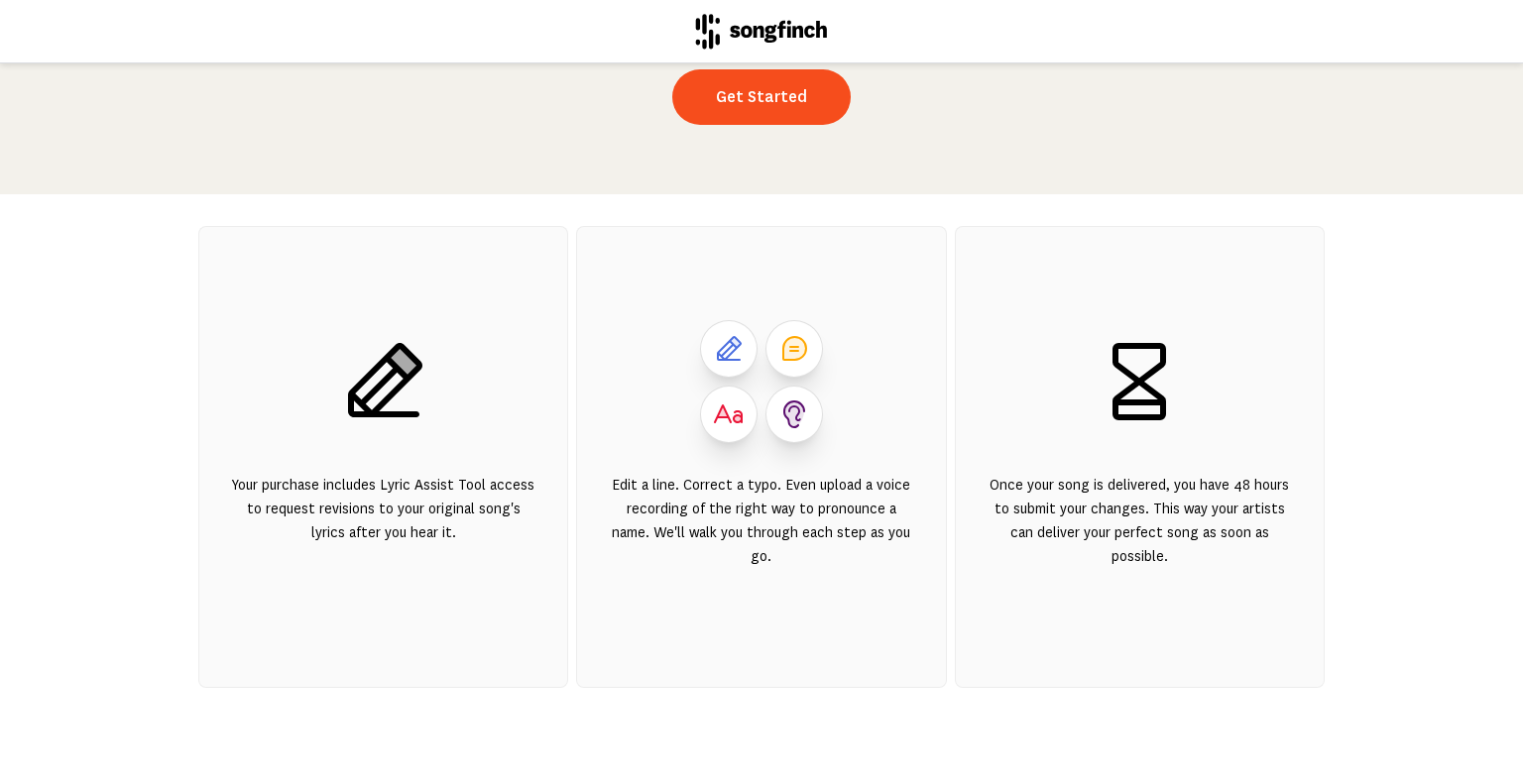 scroll, scrollTop: 306, scrollLeft: 0, axis: vertical 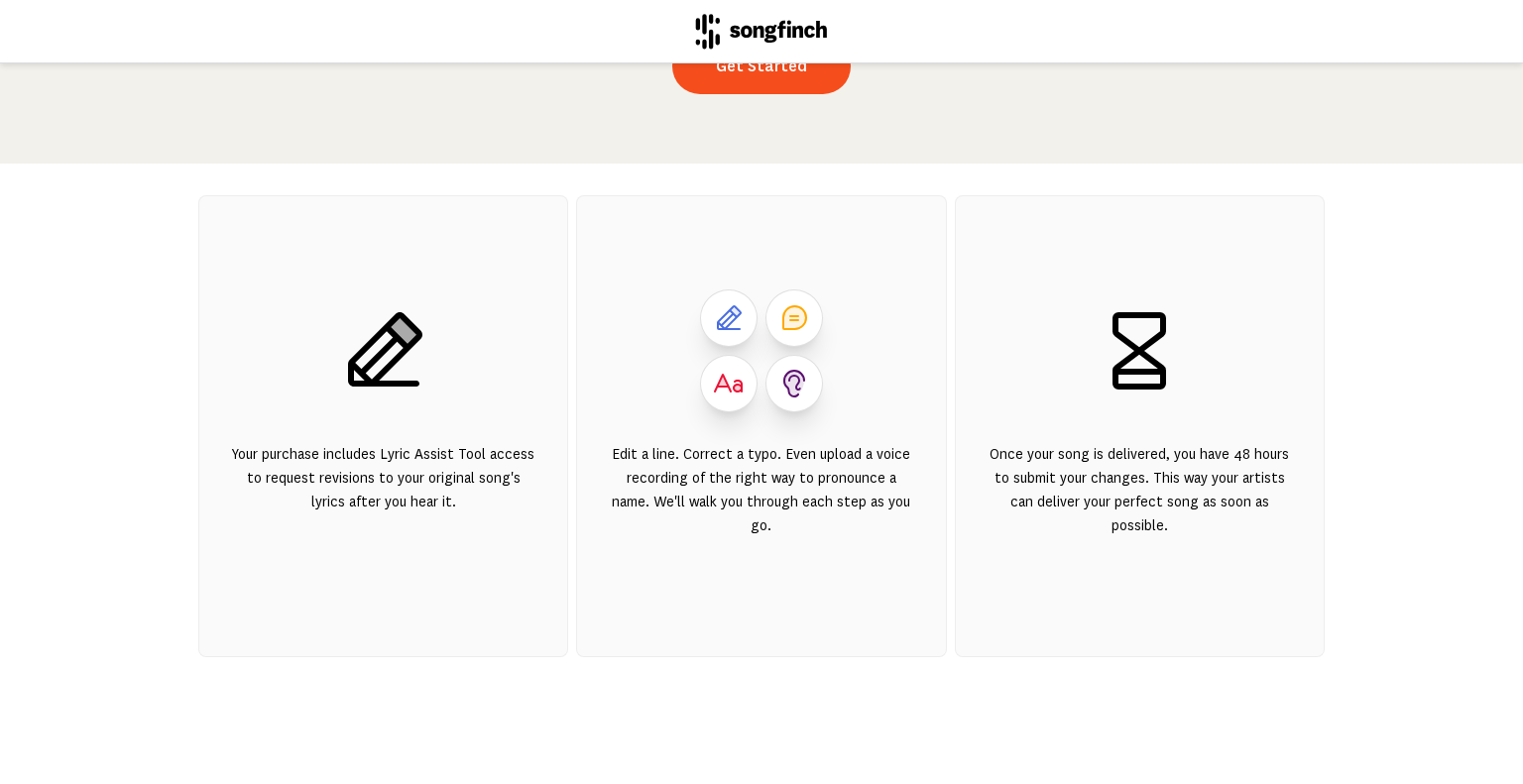 click at bounding box center [794, 384] 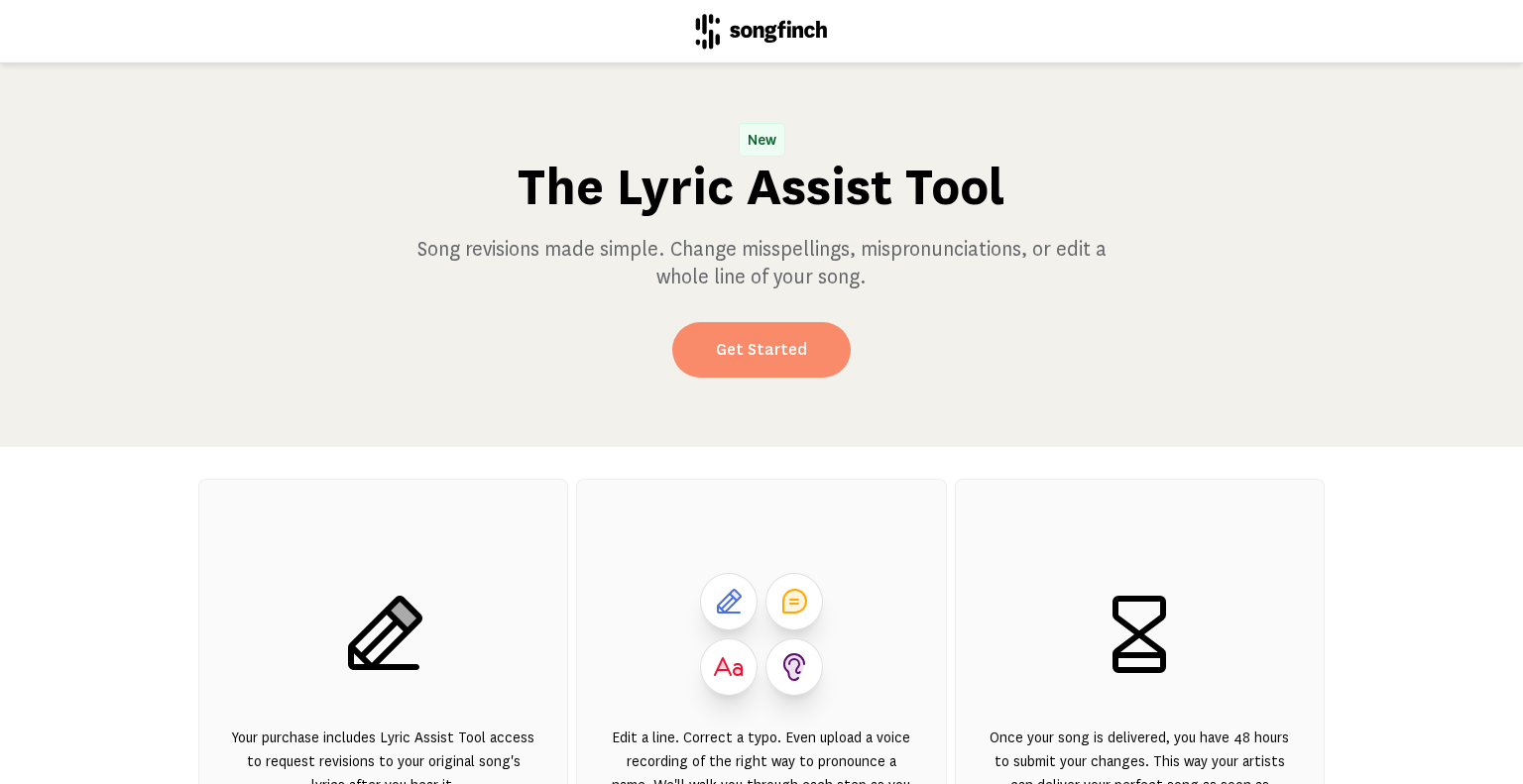 click on "Get Started" at bounding box center (762, 350) 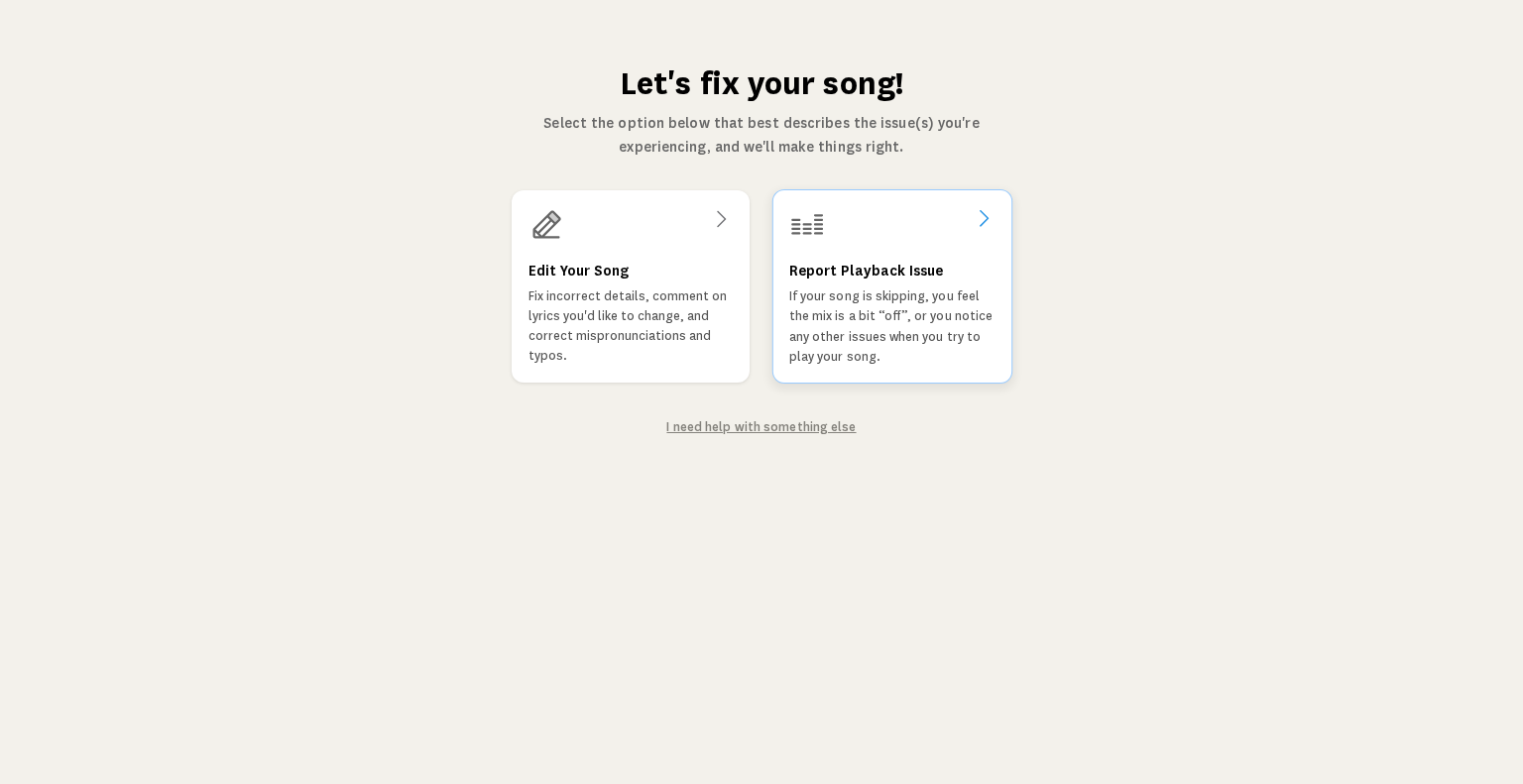 click 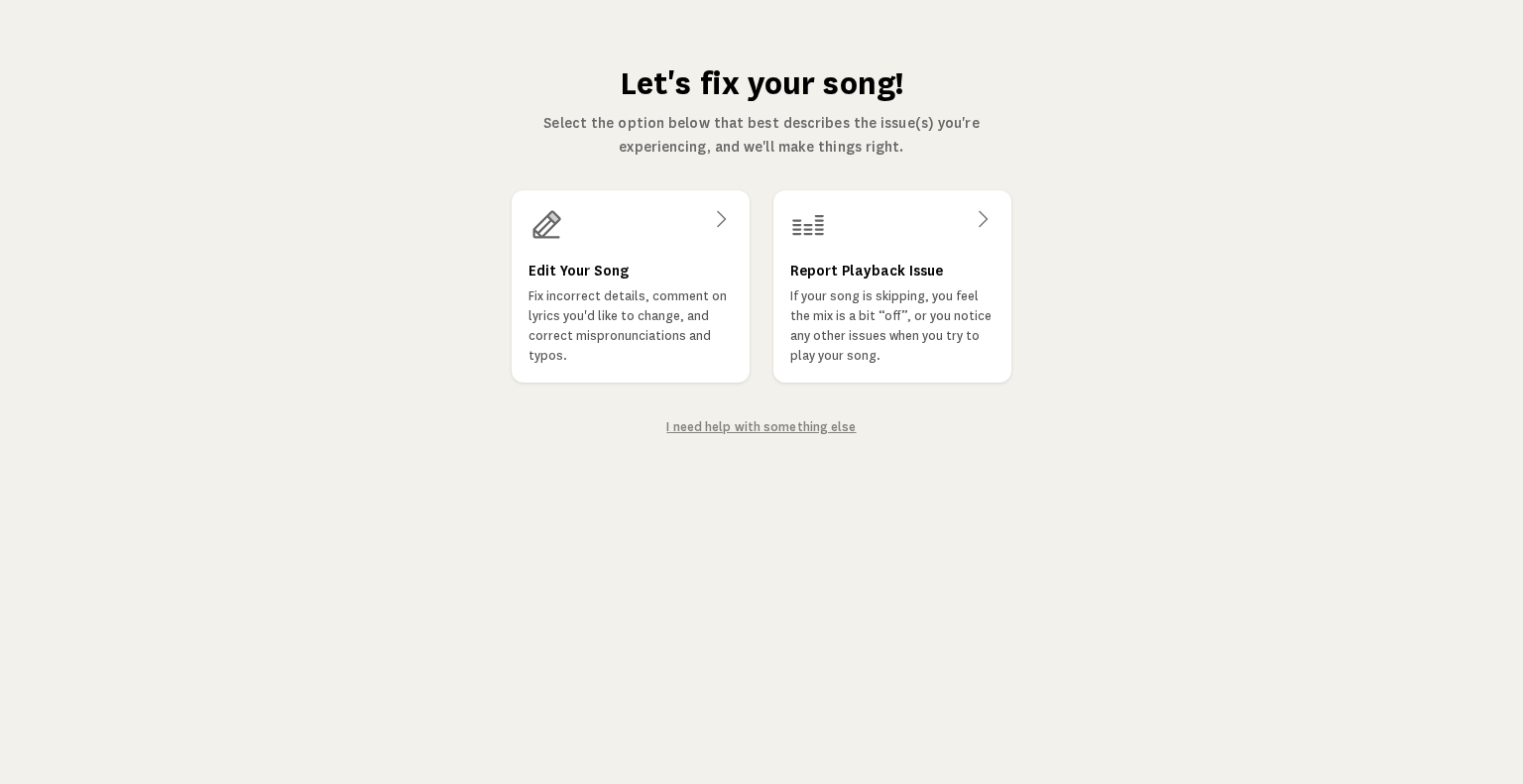 click on "I need help with something else" at bounding box center (761, 427) 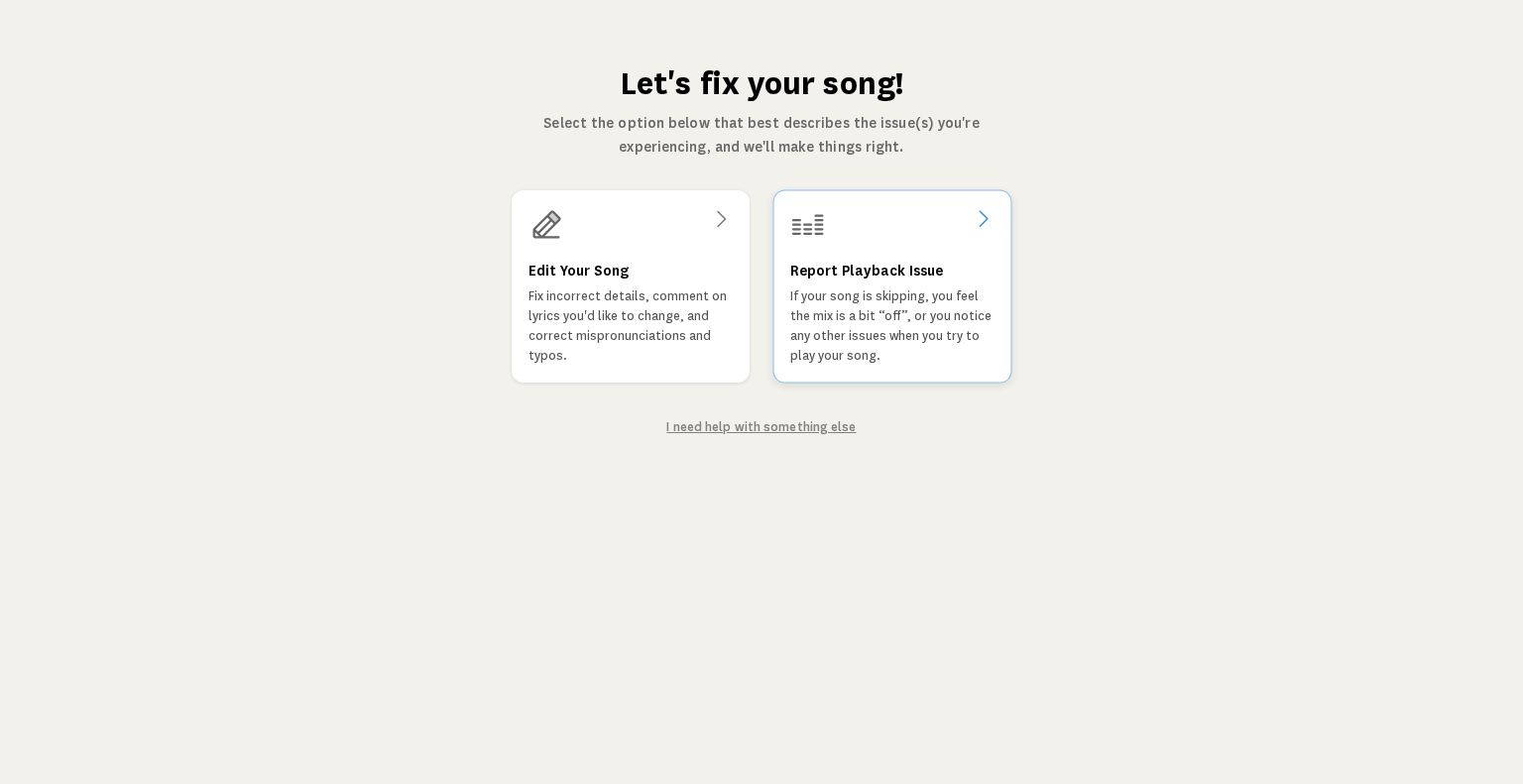 click on "If your song is skipping, you feel the mix is a bit “off”, or you notice any other issues when you try to play your song." at bounding box center [892, 326] 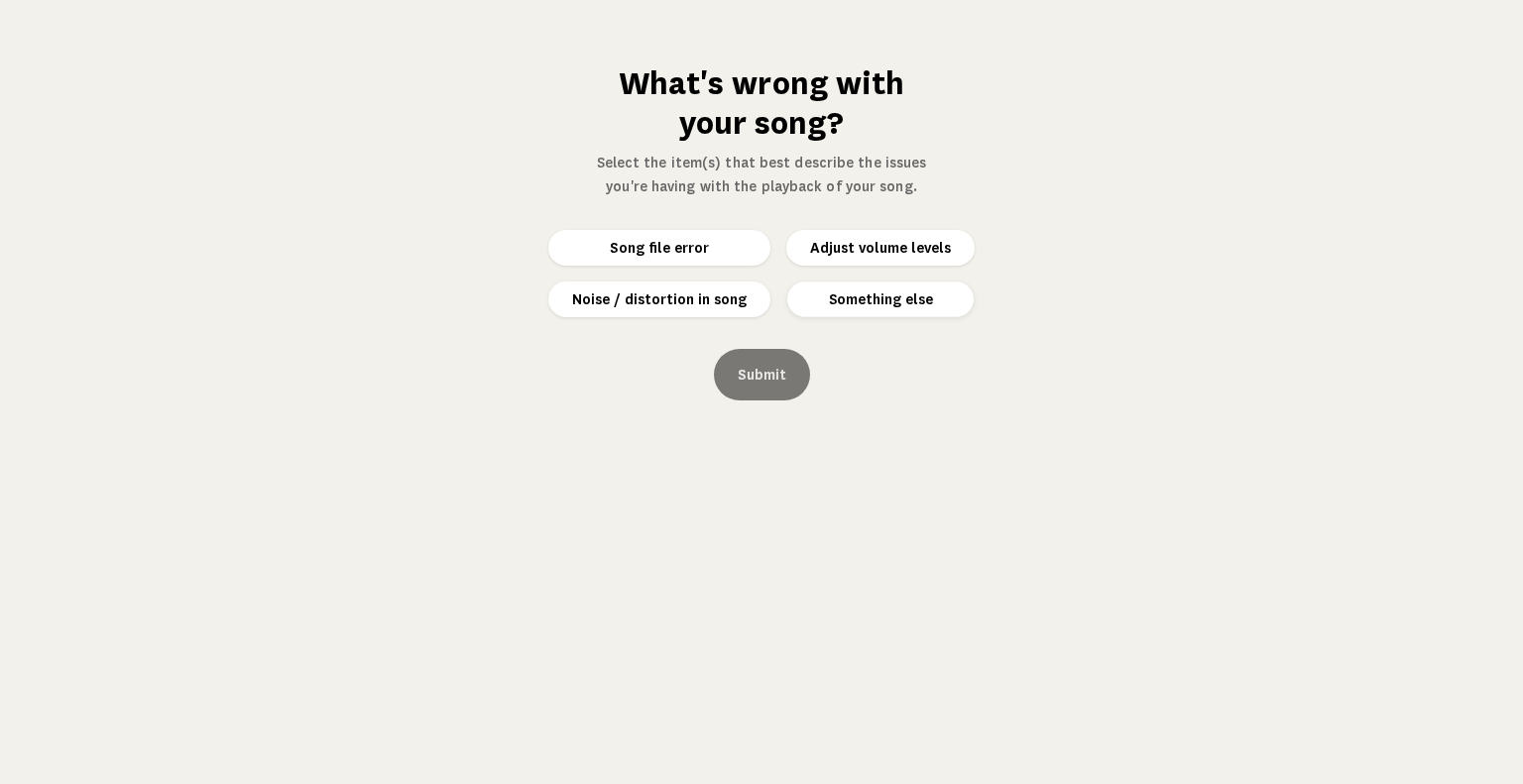 click on "Something else" at bounding box center (880, 299) 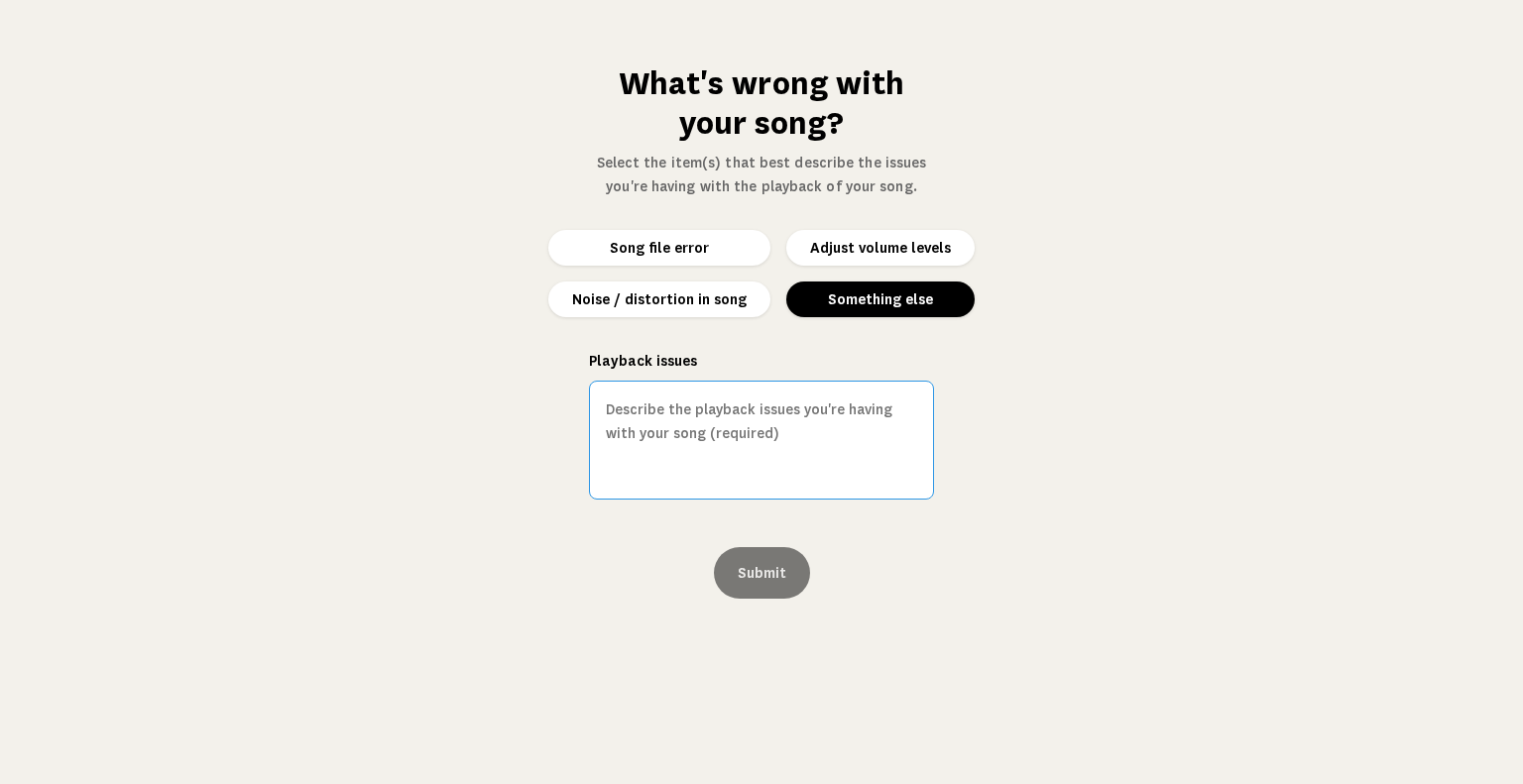 click on "Playback issues" at bounding box center (762, 440) 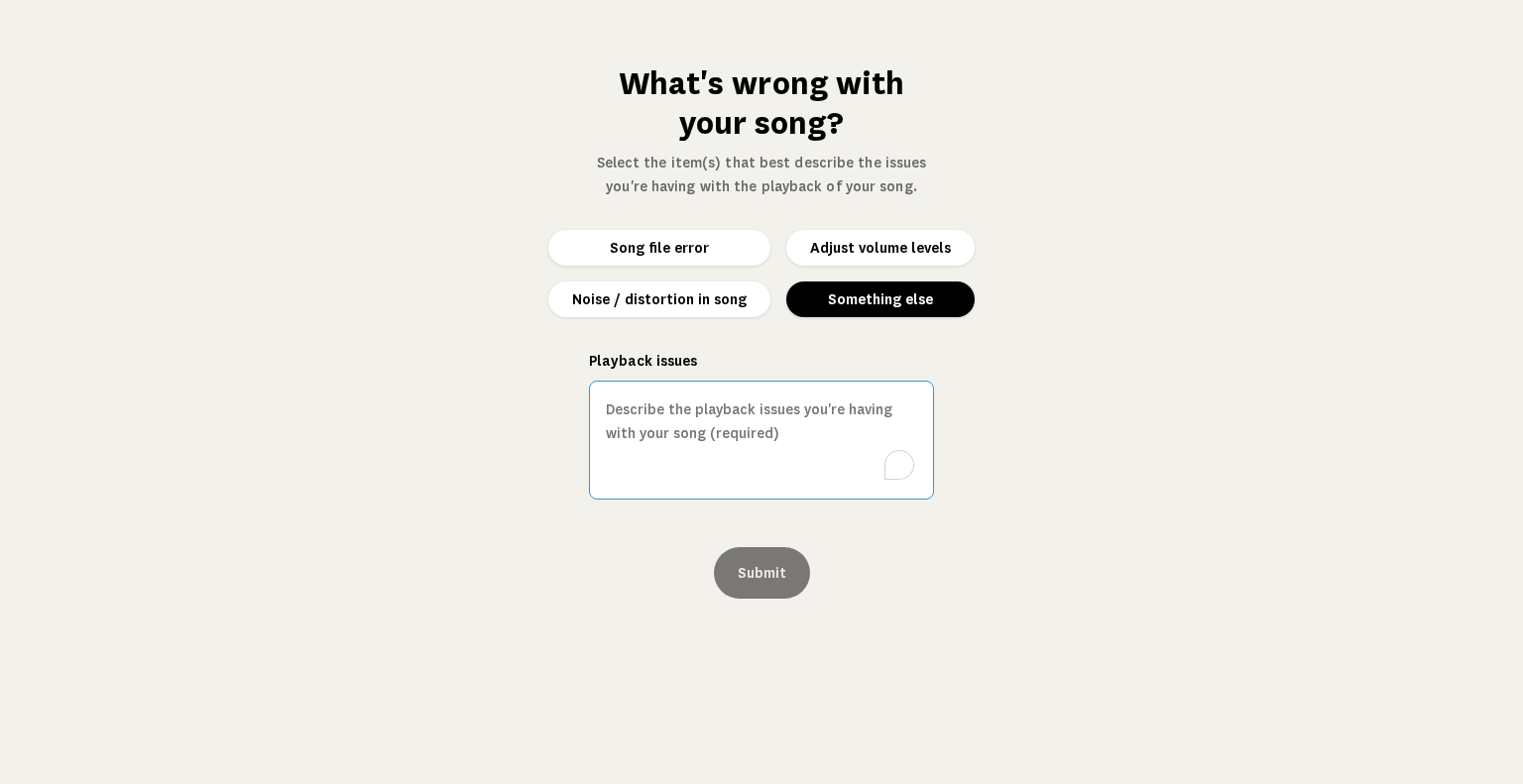 click on "Playback issues" at bounding box center [762, 440] 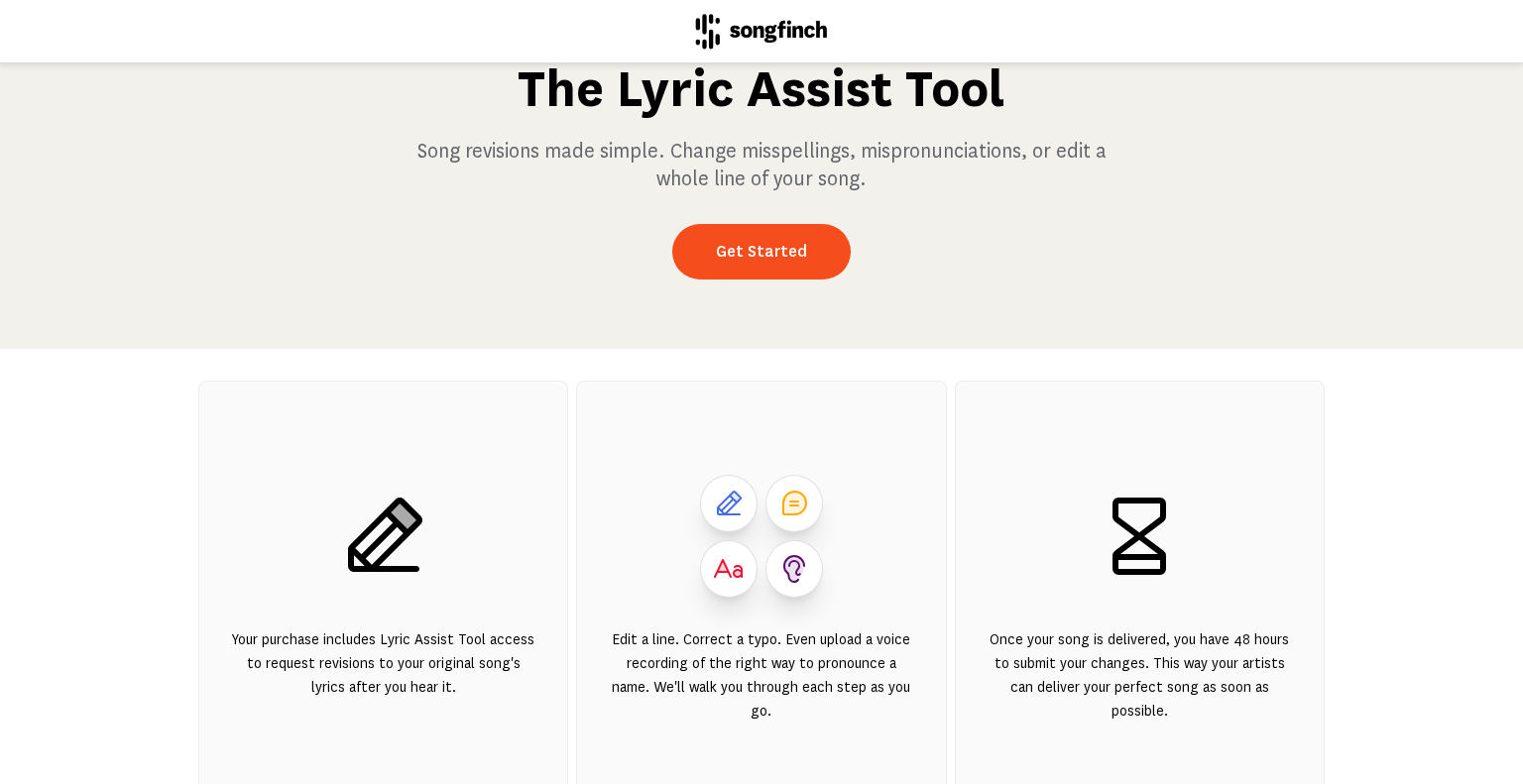 scroll, scrollTop: 306, scrollLeft: 0, axis: vertical 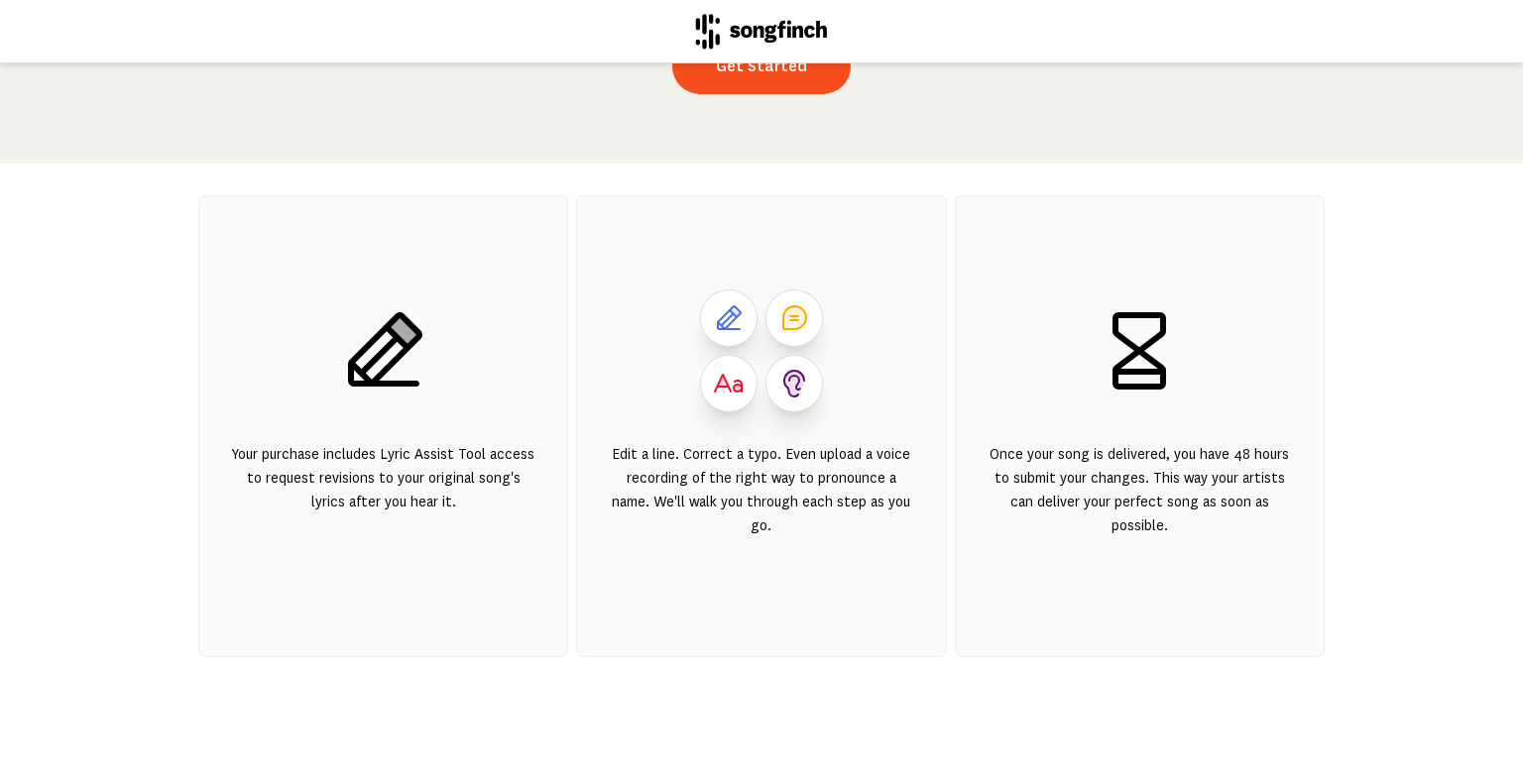 click 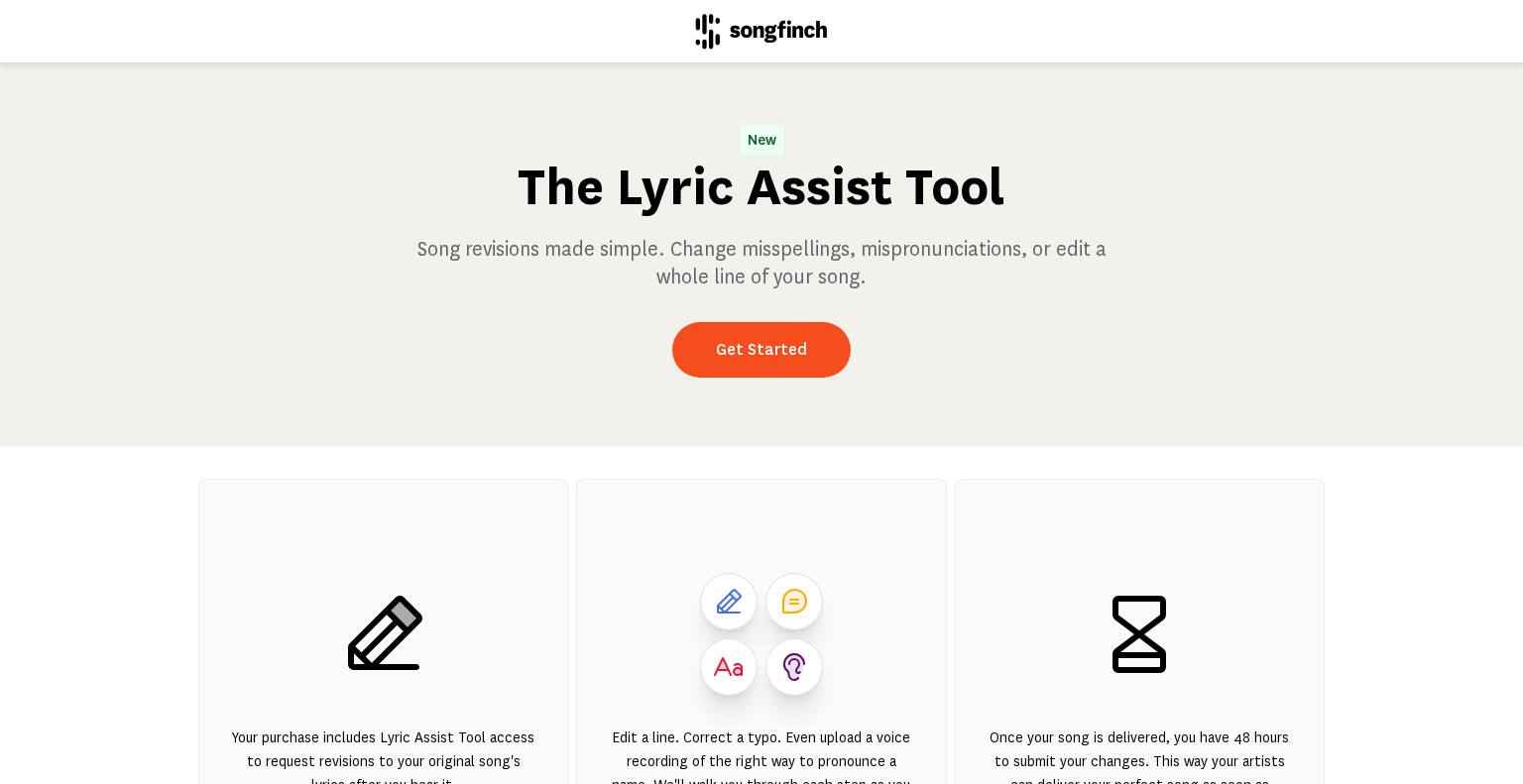 scroll, scrollTop: 0, scrollLeft: 0, axis: both 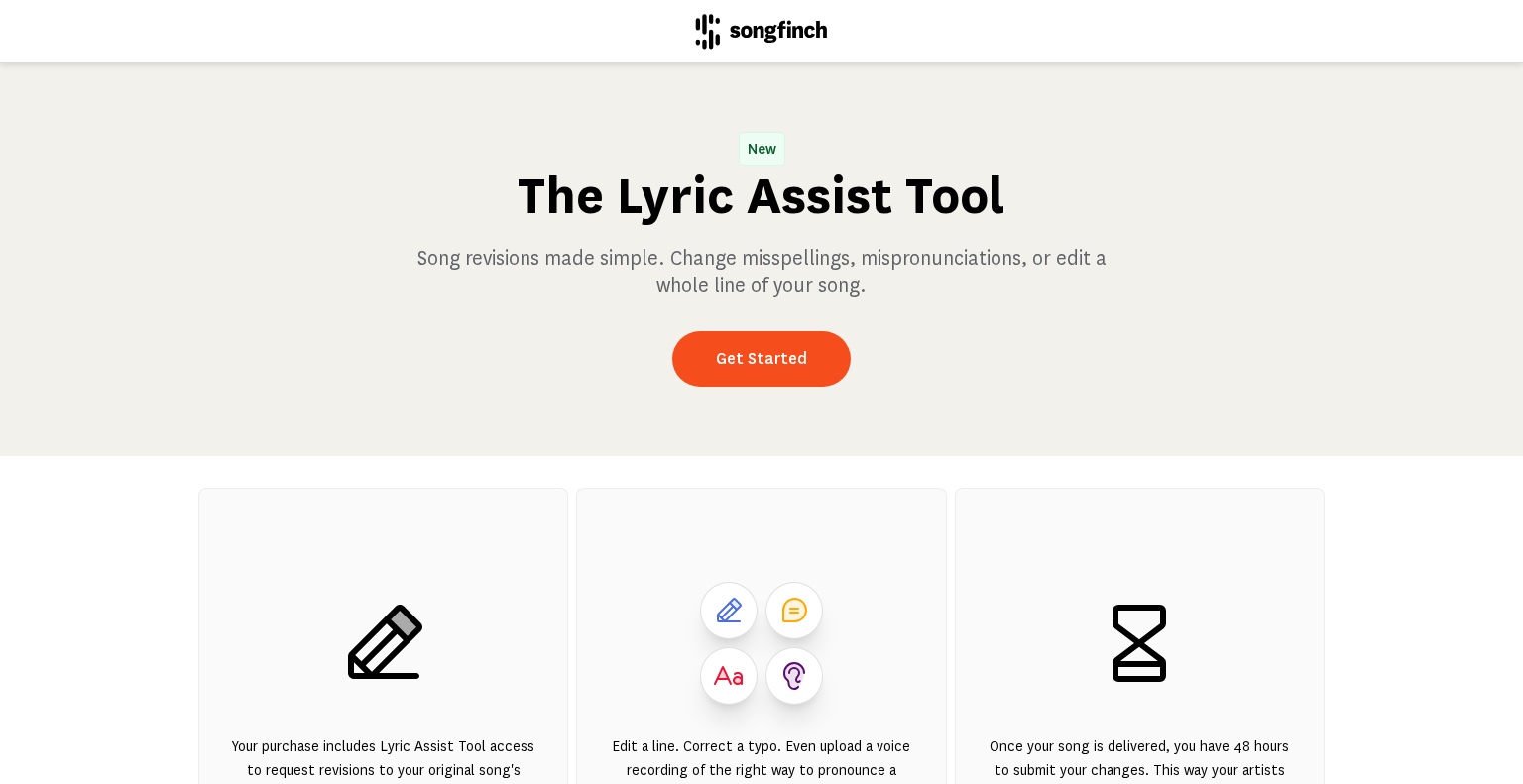 click on "New" at bounding box center [762, 149] 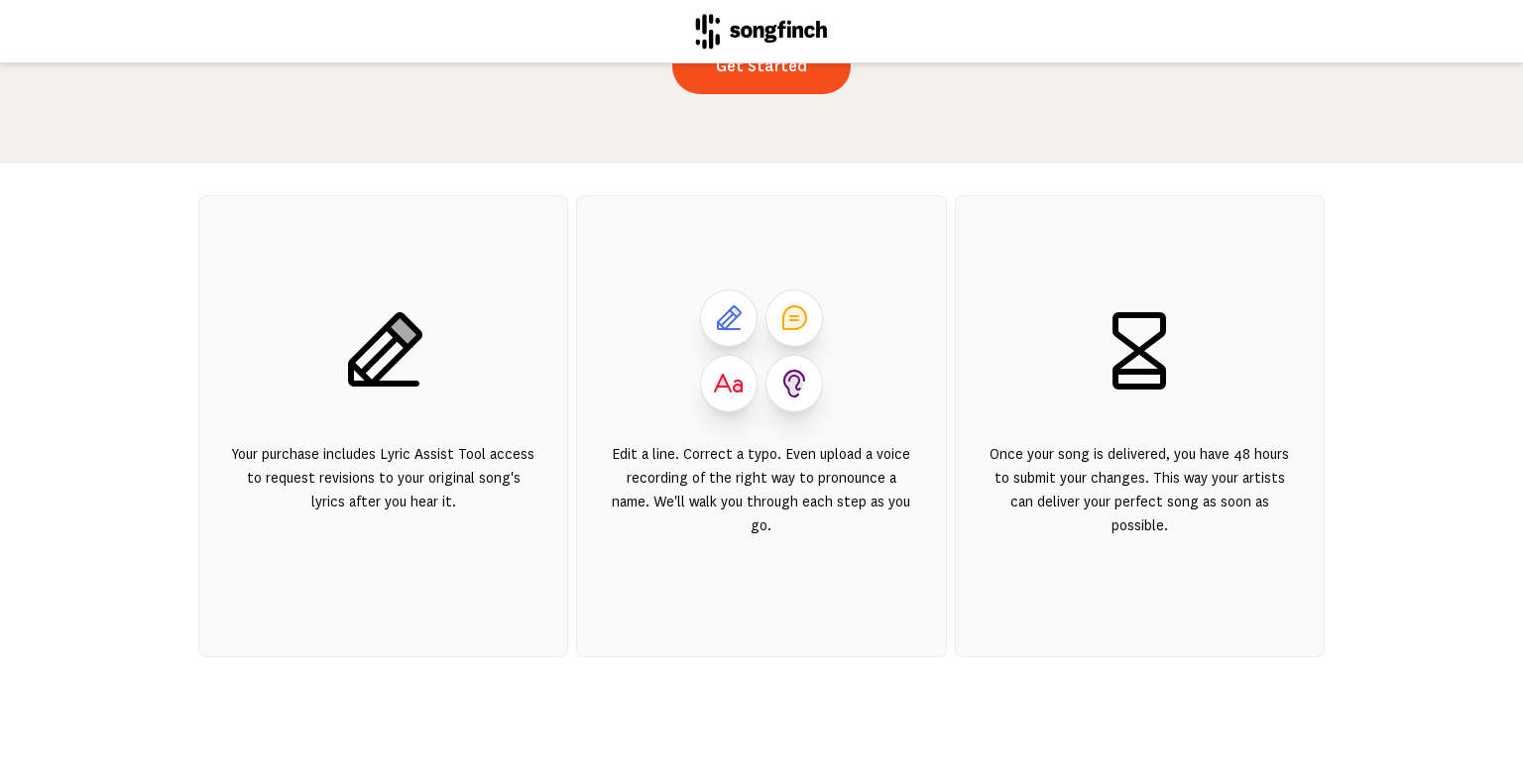scroll, scrollTop: 306, scrollLeft: 0, axis: vertical 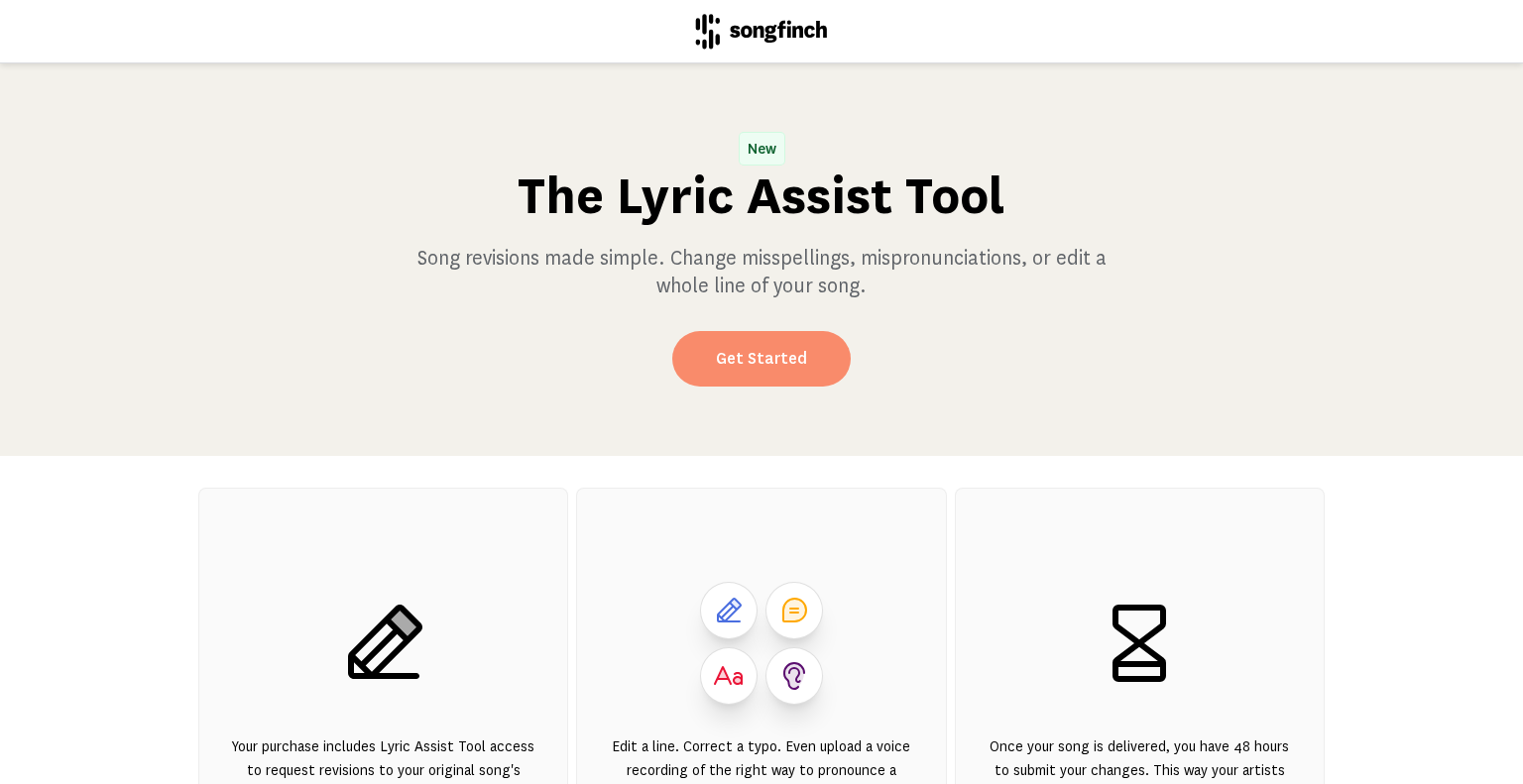 click on "Get Started" at bounding box center (762, 359) 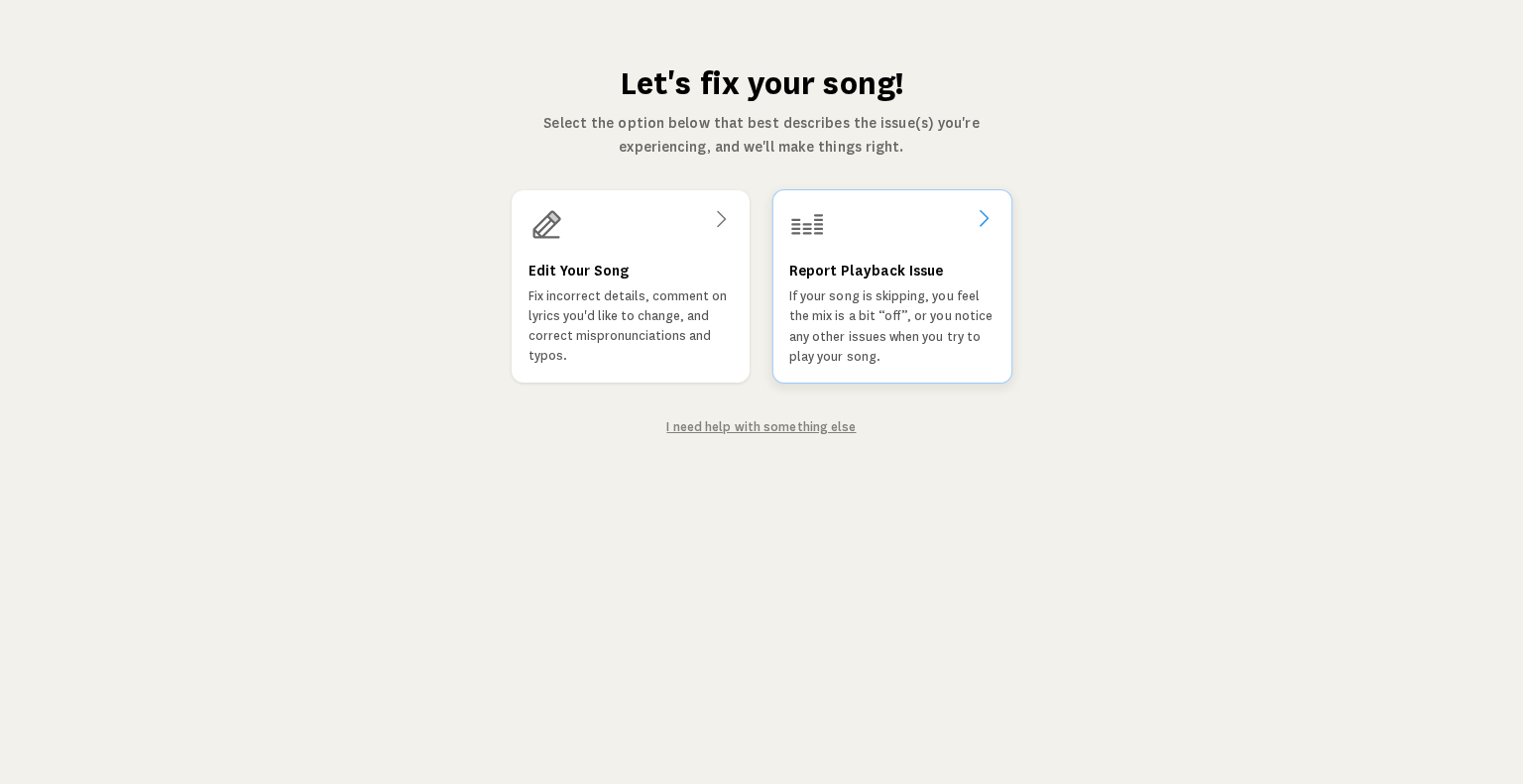 click 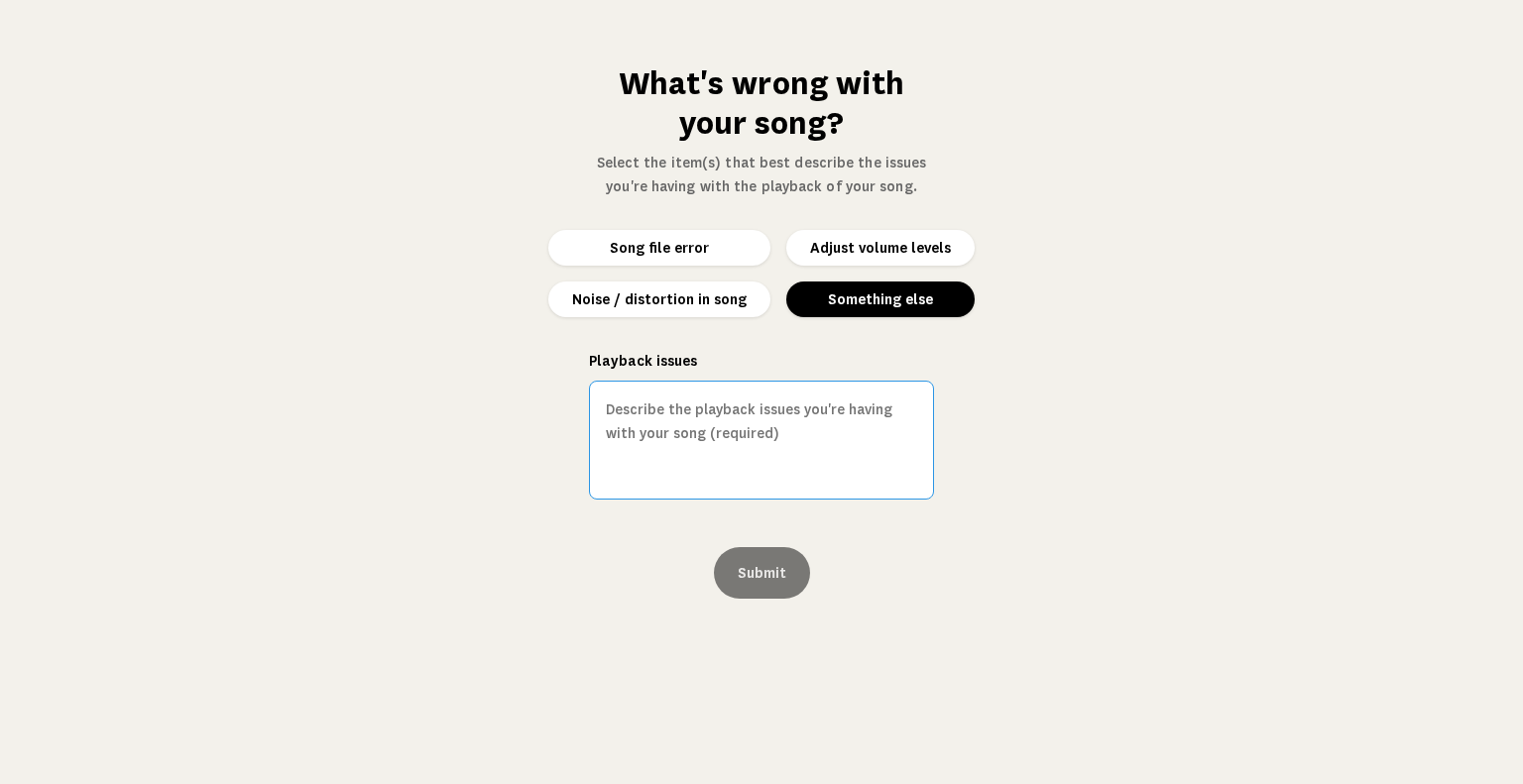 click on "Playback issues" at bounding box center (762, 440) 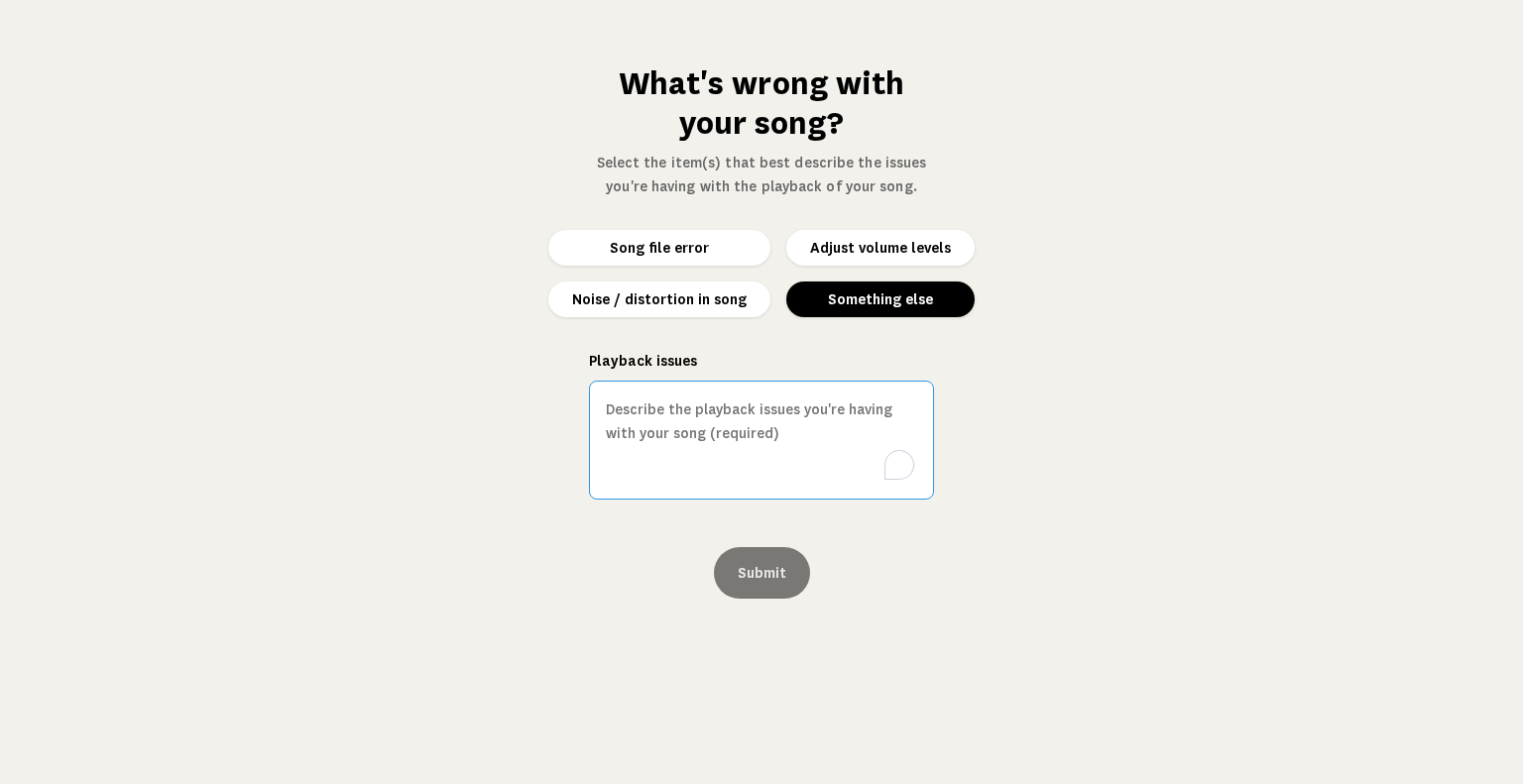 click on "Playback issues" at bounding box center [762, 440] 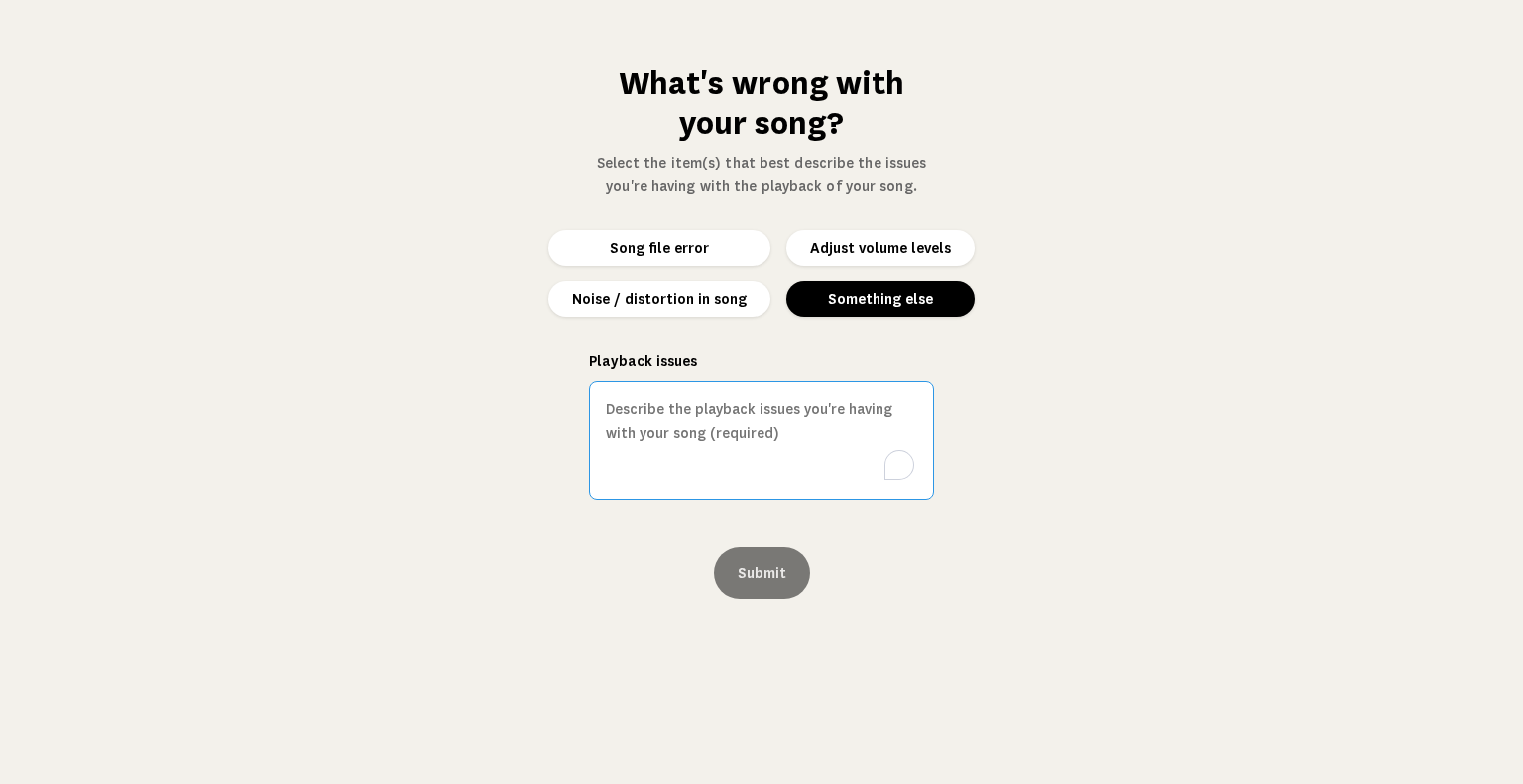 drag, startPoint x: 773, startPoint y: 439, endPoint x: 587, endPoint y: 417, distance: 187.29656 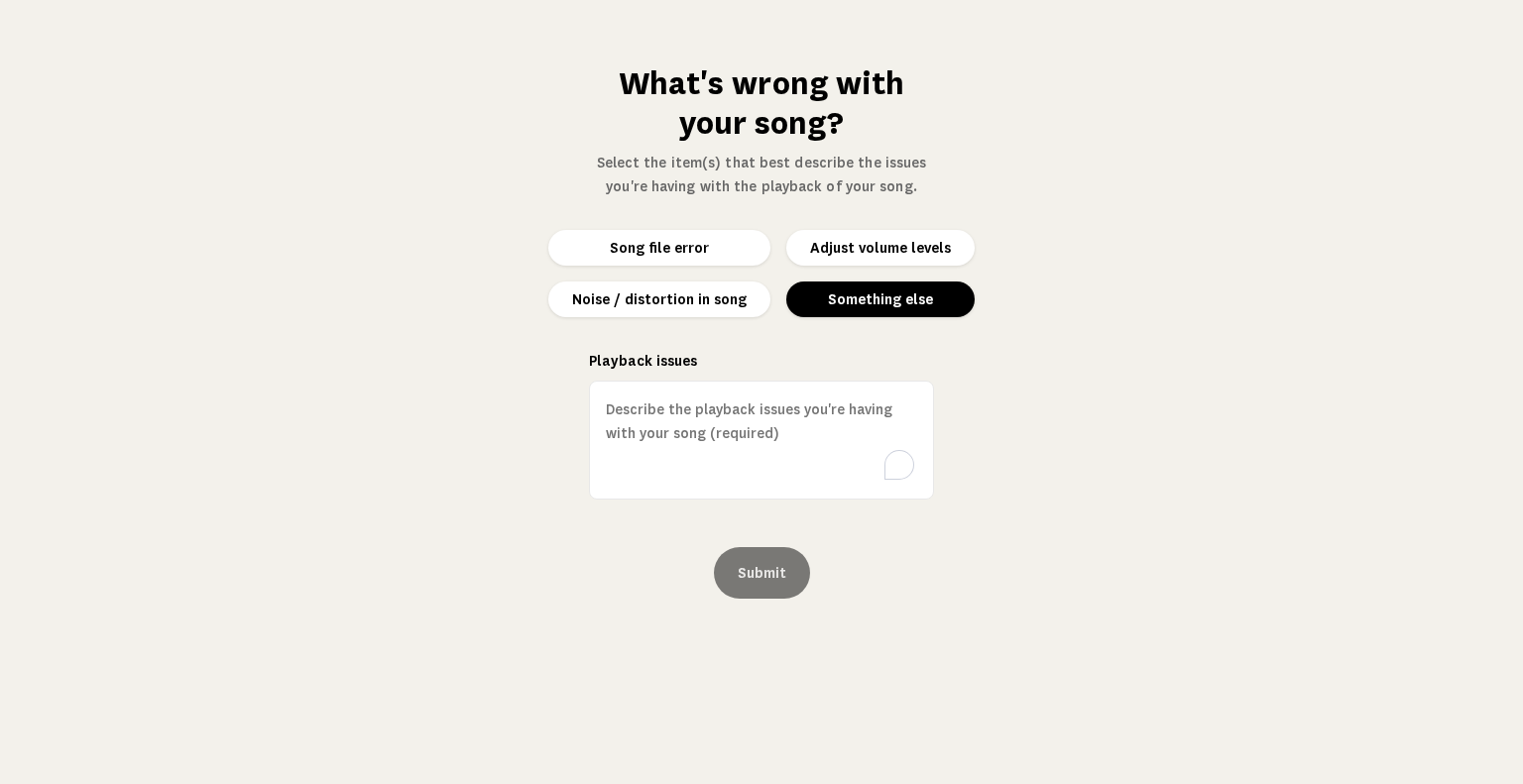 click on "Adjust volume levels" at bounding box center [880, 248] 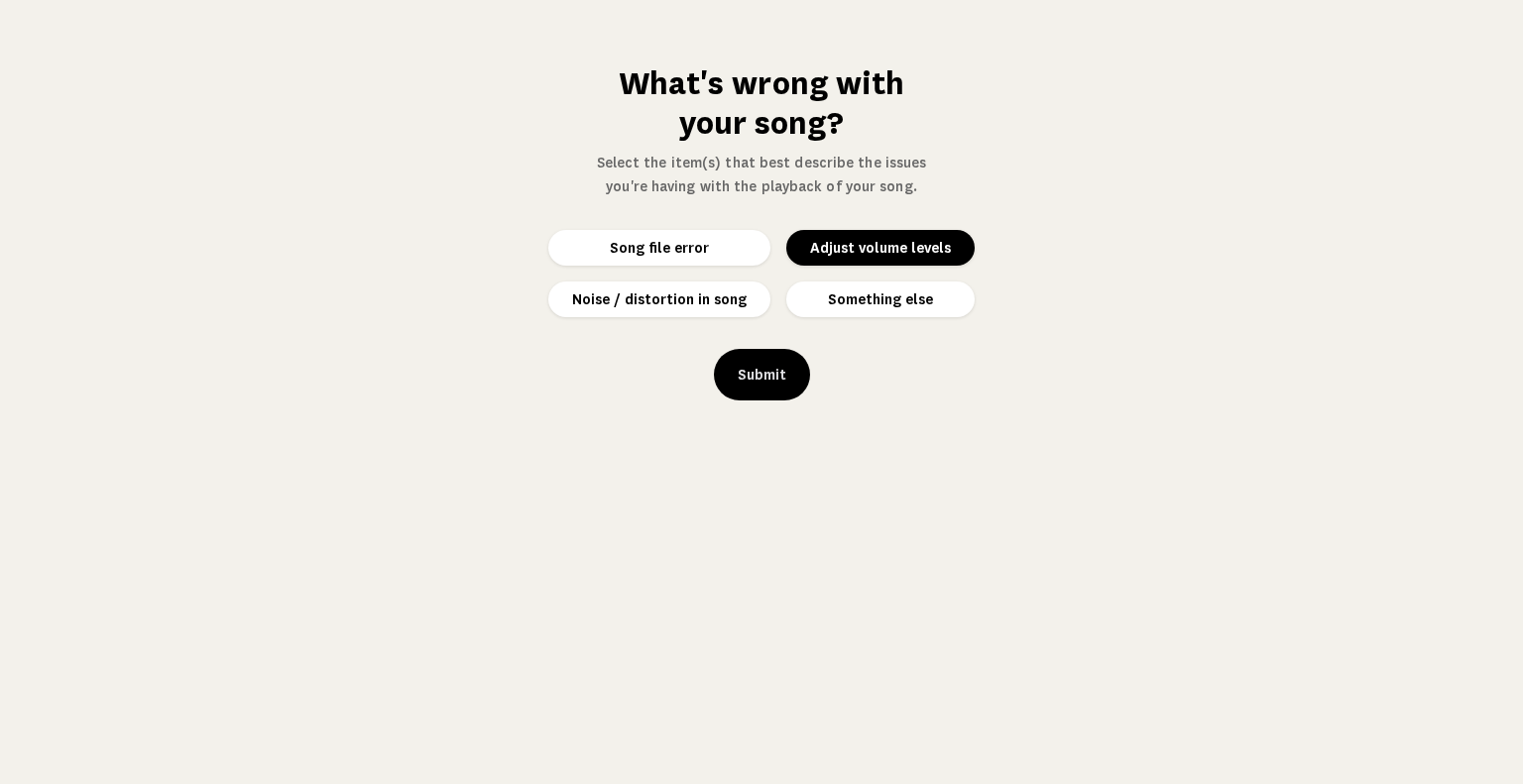 click on "Something else" at bounding box center [880, 299] 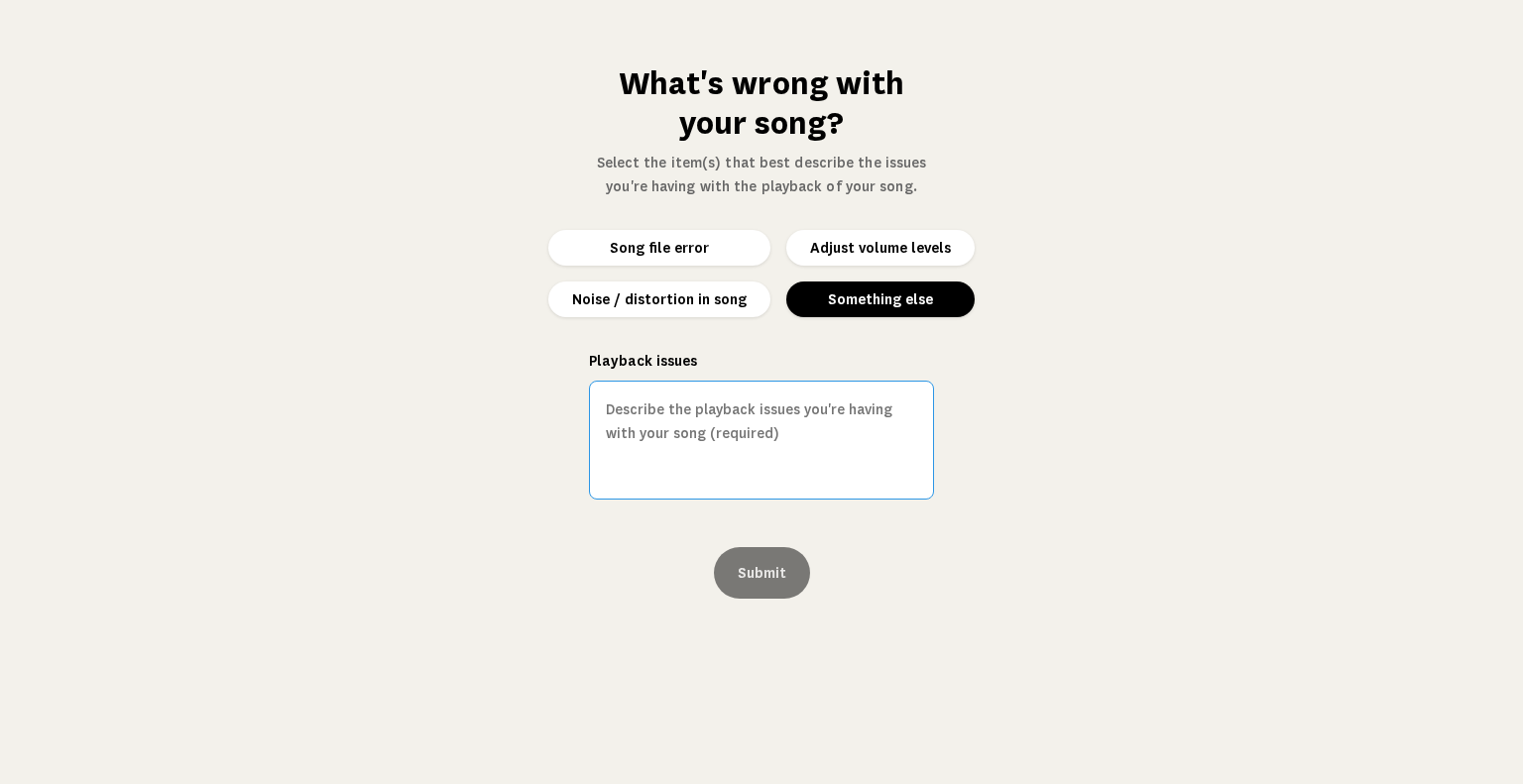 click on "Playback issues" at bounding box center (762, 440) 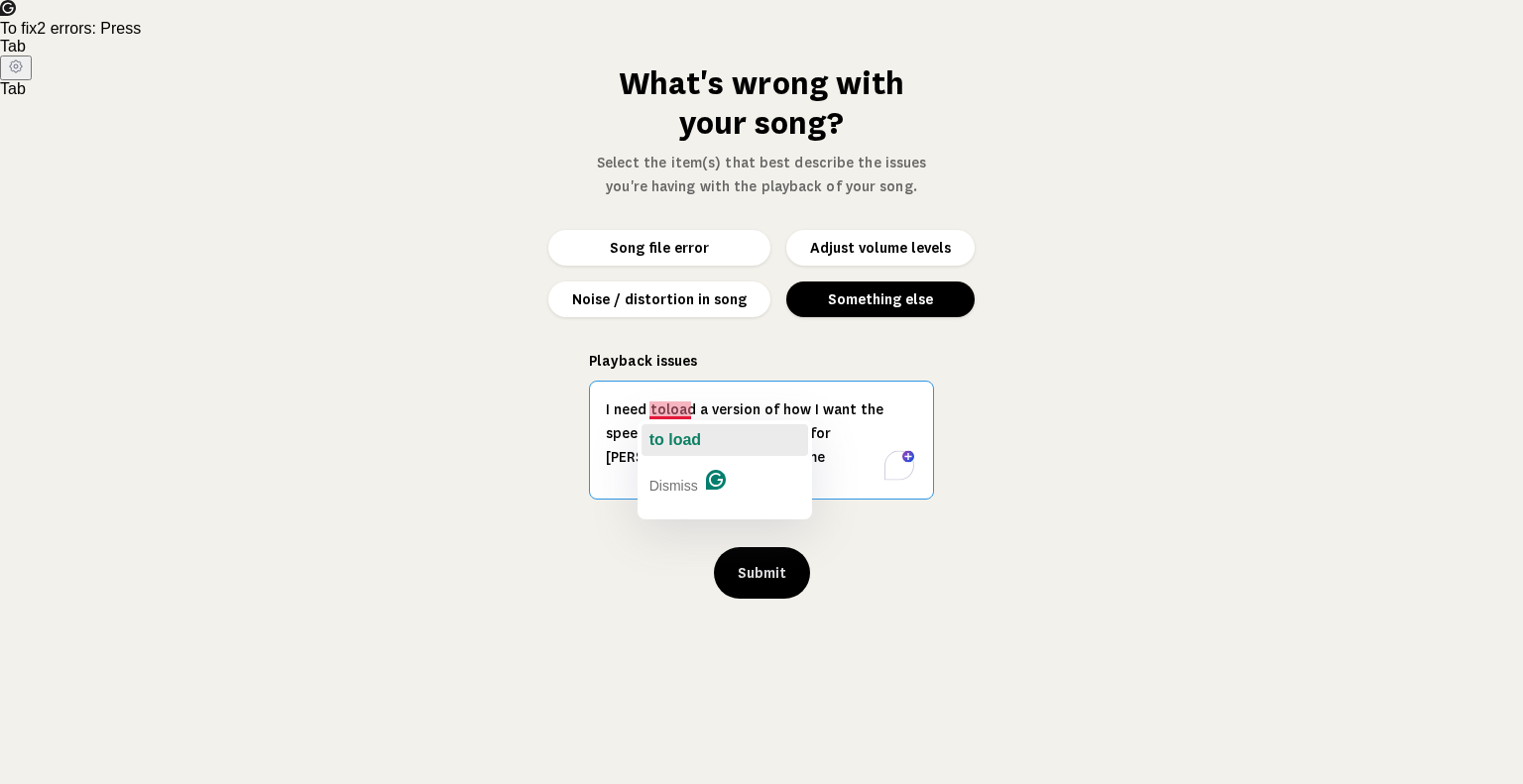 click on "to load" 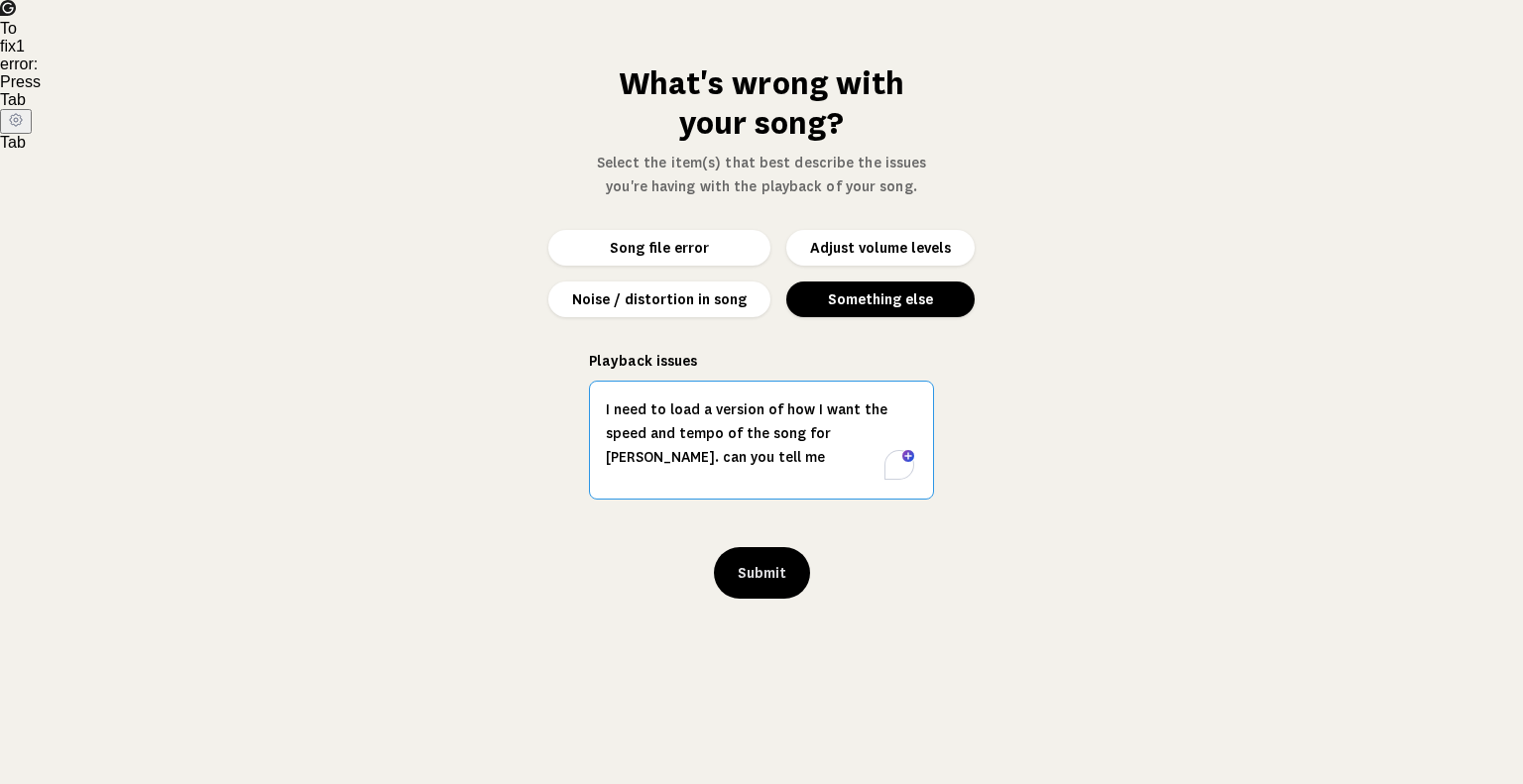 drag, startPoint x: 696, startPoint y: 412, endPoint x: 771, endPoint y: 411, distance: 75.00667 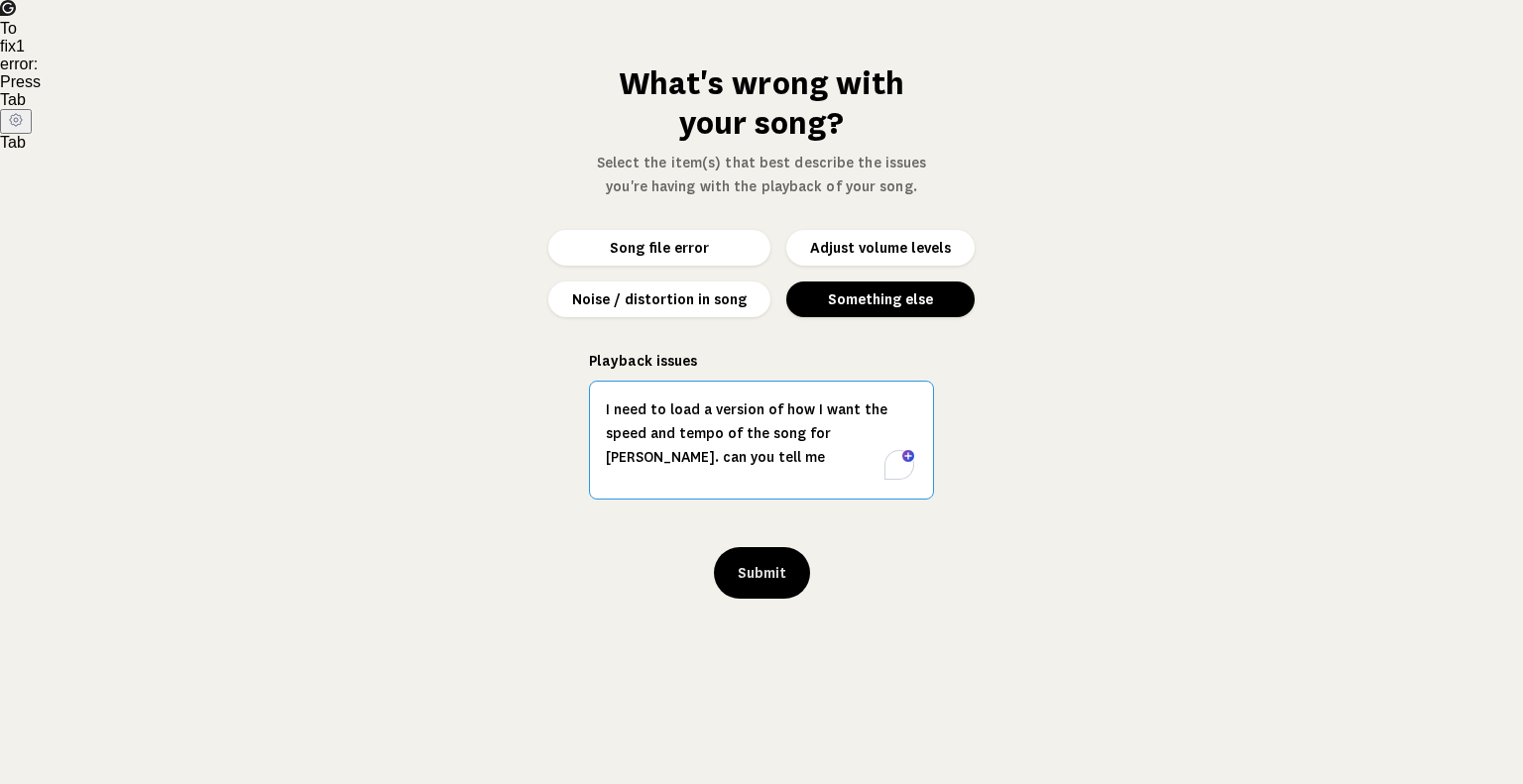click on "I need to load a version of how I want the speed and tempo of the song for [PERSON_NAME]. can you tell me" at bounding box center (762, 440) 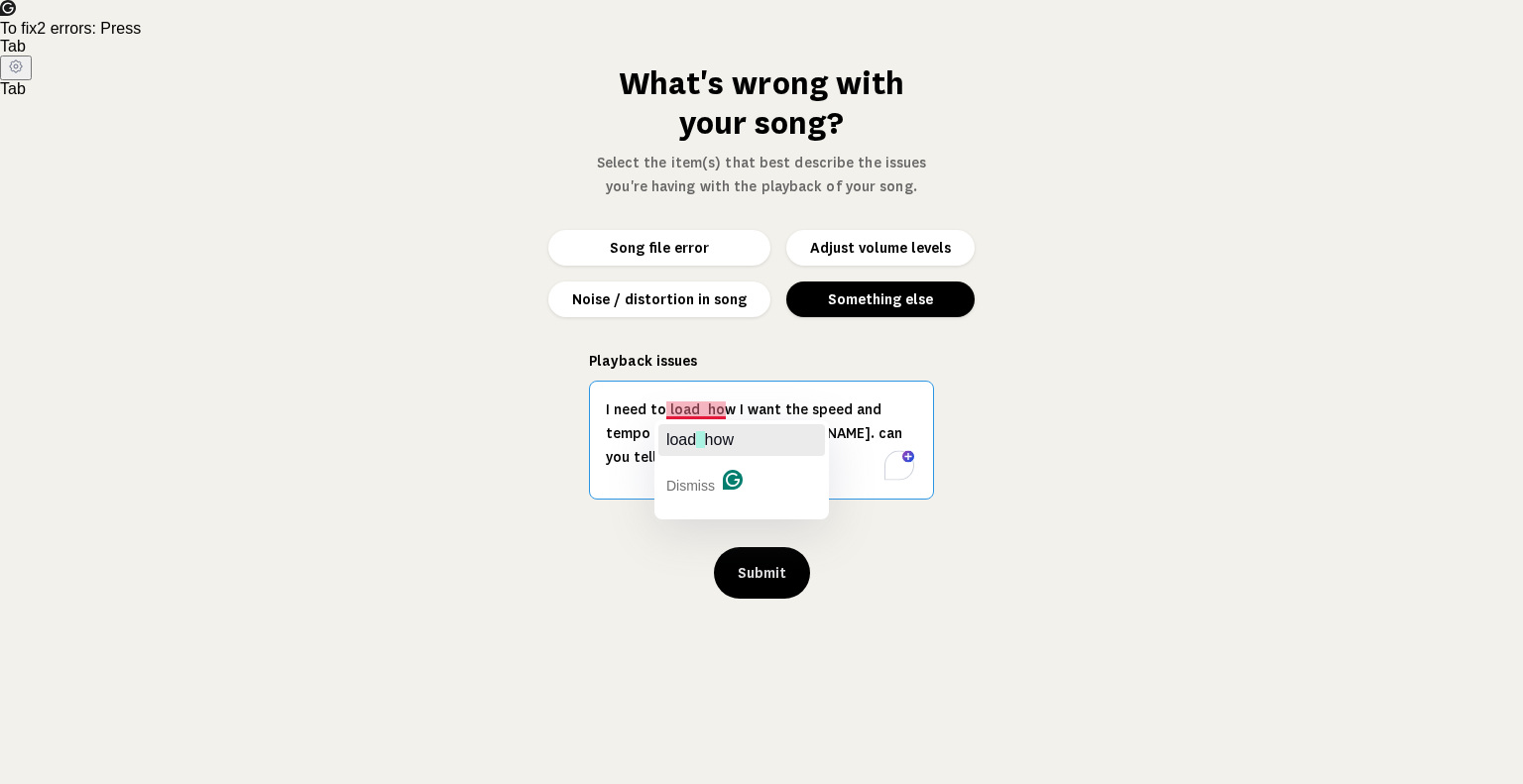 click on "load" 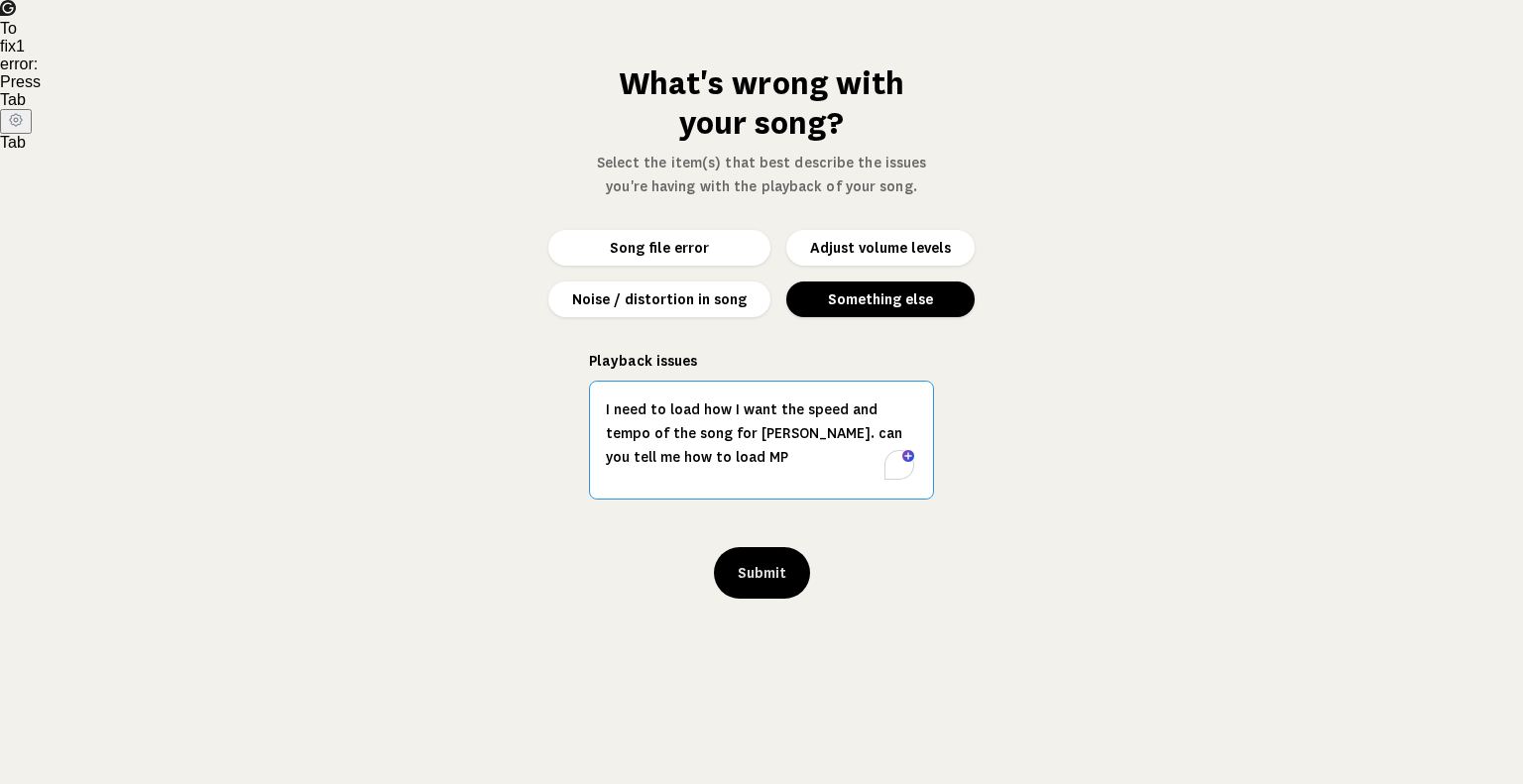 drag, startPoint x: 614, startPoint y: 408, endPoint x: 580, endPoint y: 408, distance: 34 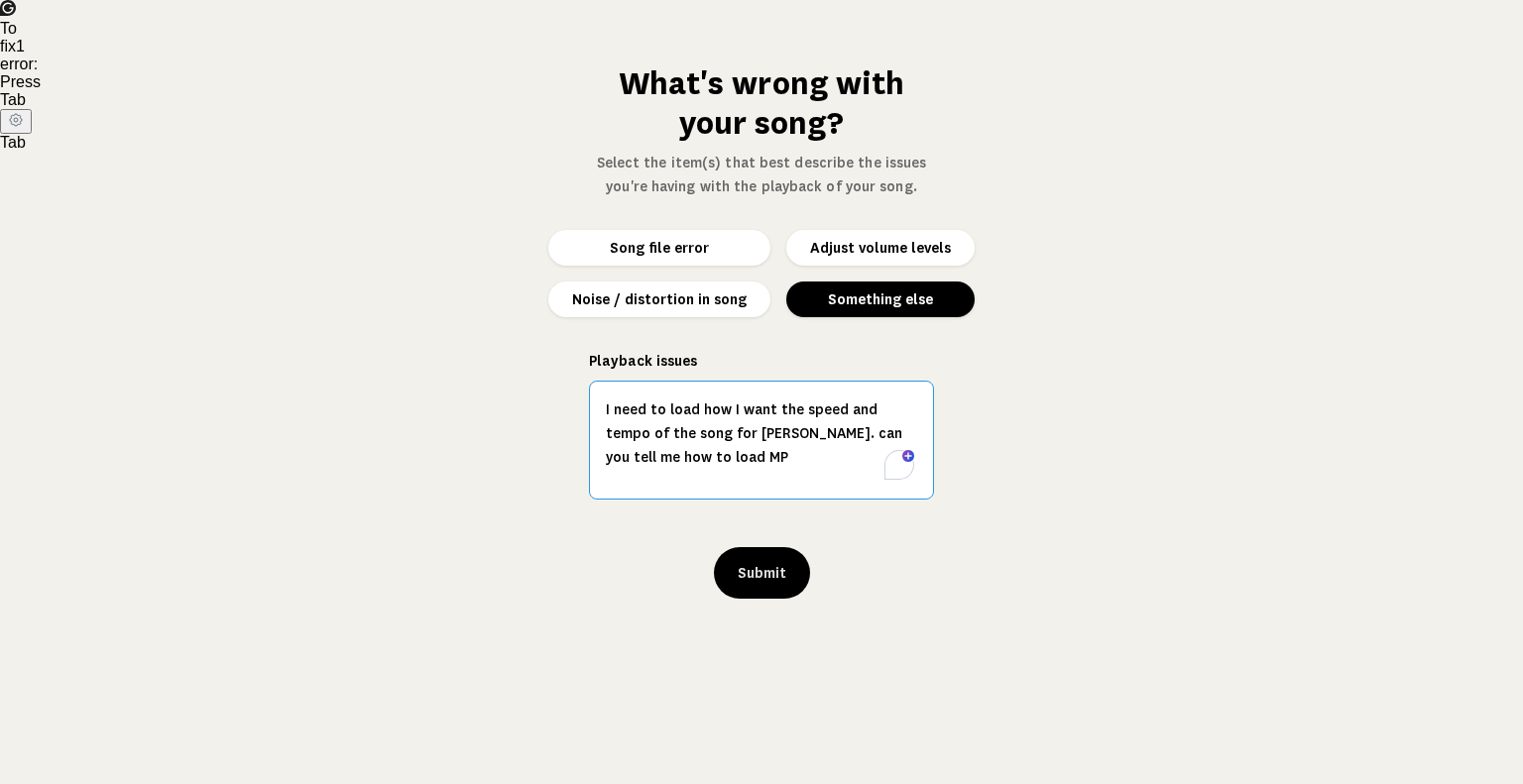 click on "What's wrong with your song? Select the item(s) that best describe the issues you're having with the playback of your song. Song file error Adjust volume levels Noise / distortion in song Something else Playback issues I need to load how I want the speed and tempo of the song for [PERSON_NAME]. can you tell me how to load MP Submit" at bounding box center [762, 331] 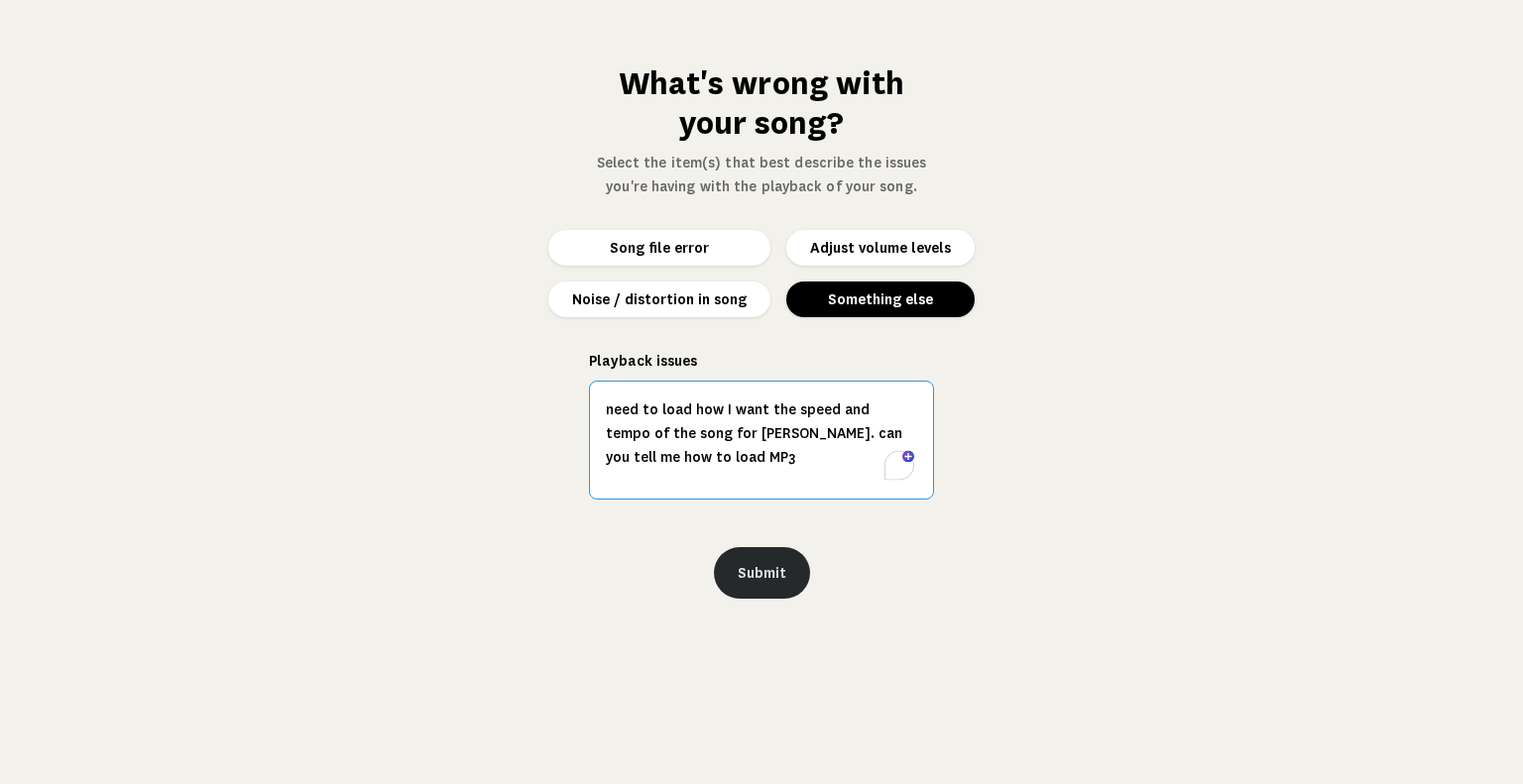 type on "need to load how I want the speed and tempo of the song for [PERSON_NAME]. can you tell me how to load MP3" 